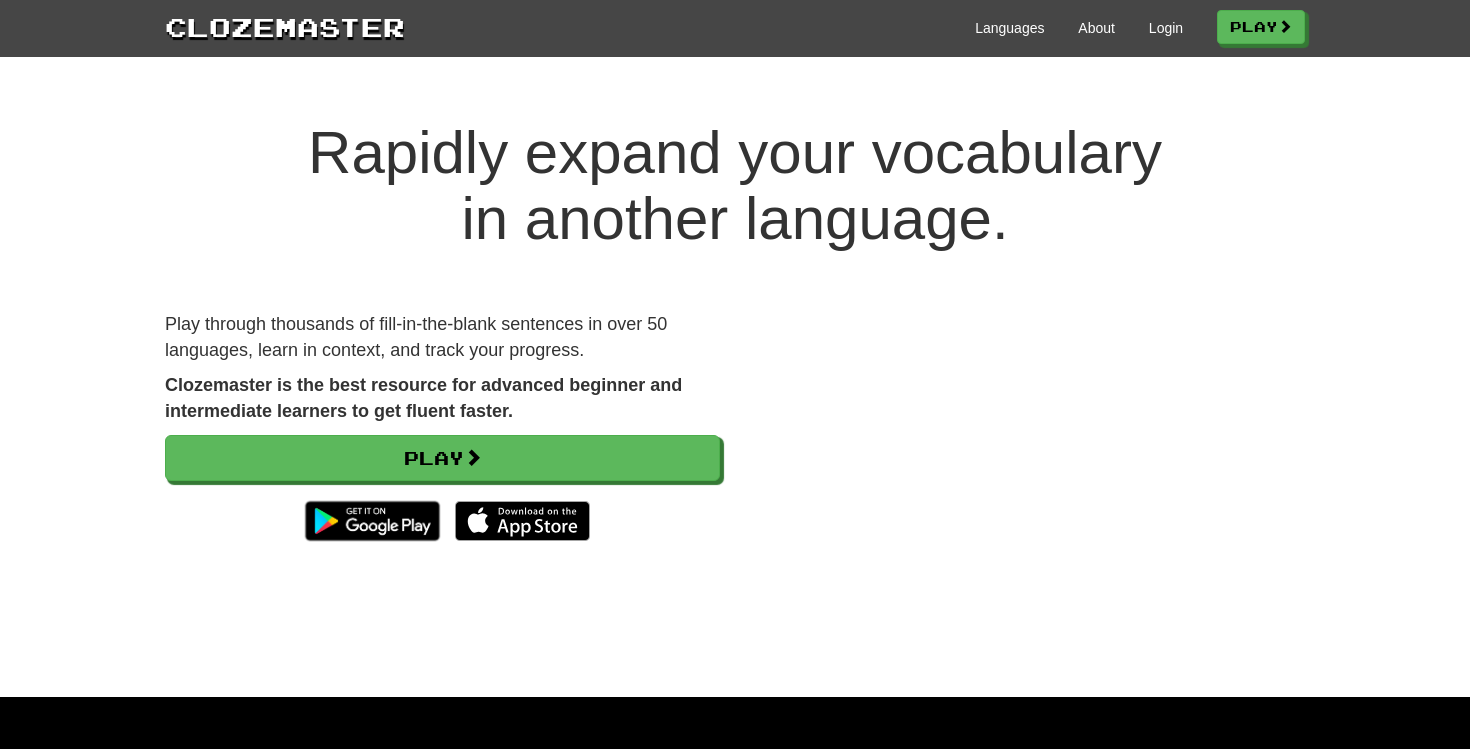 scroll, scrollTop: 0, scrollLeft: 0, axis: both 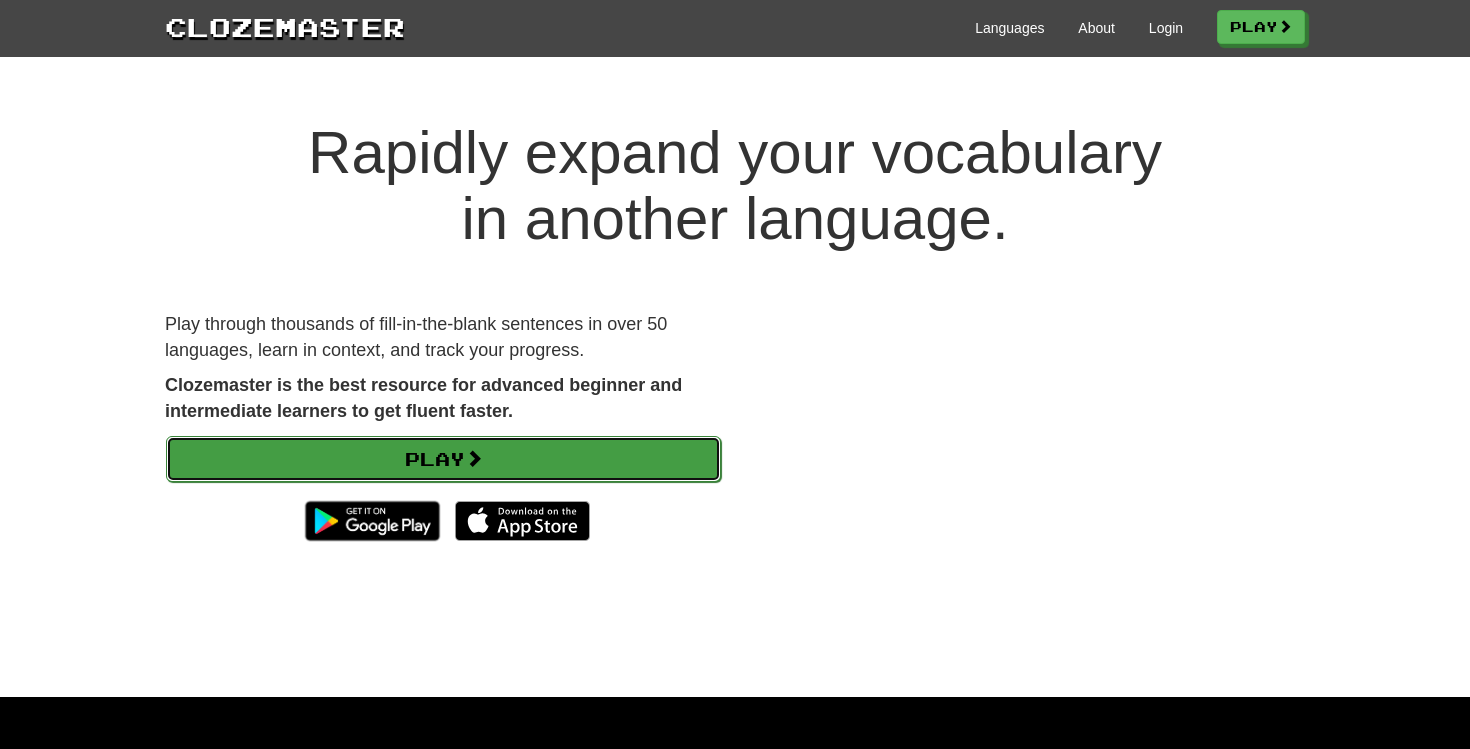 click on "Play" at bounding box center (443, 459) 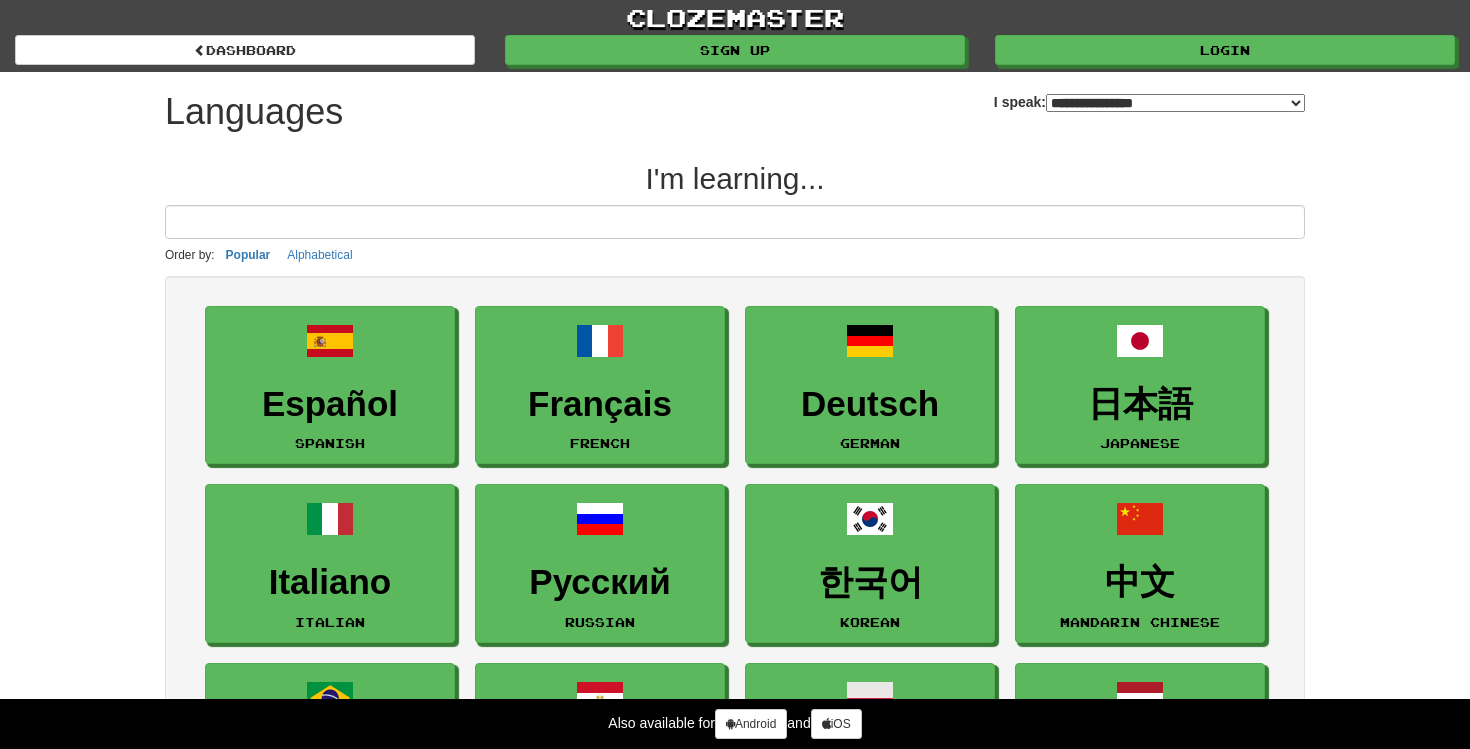 select on "*******" 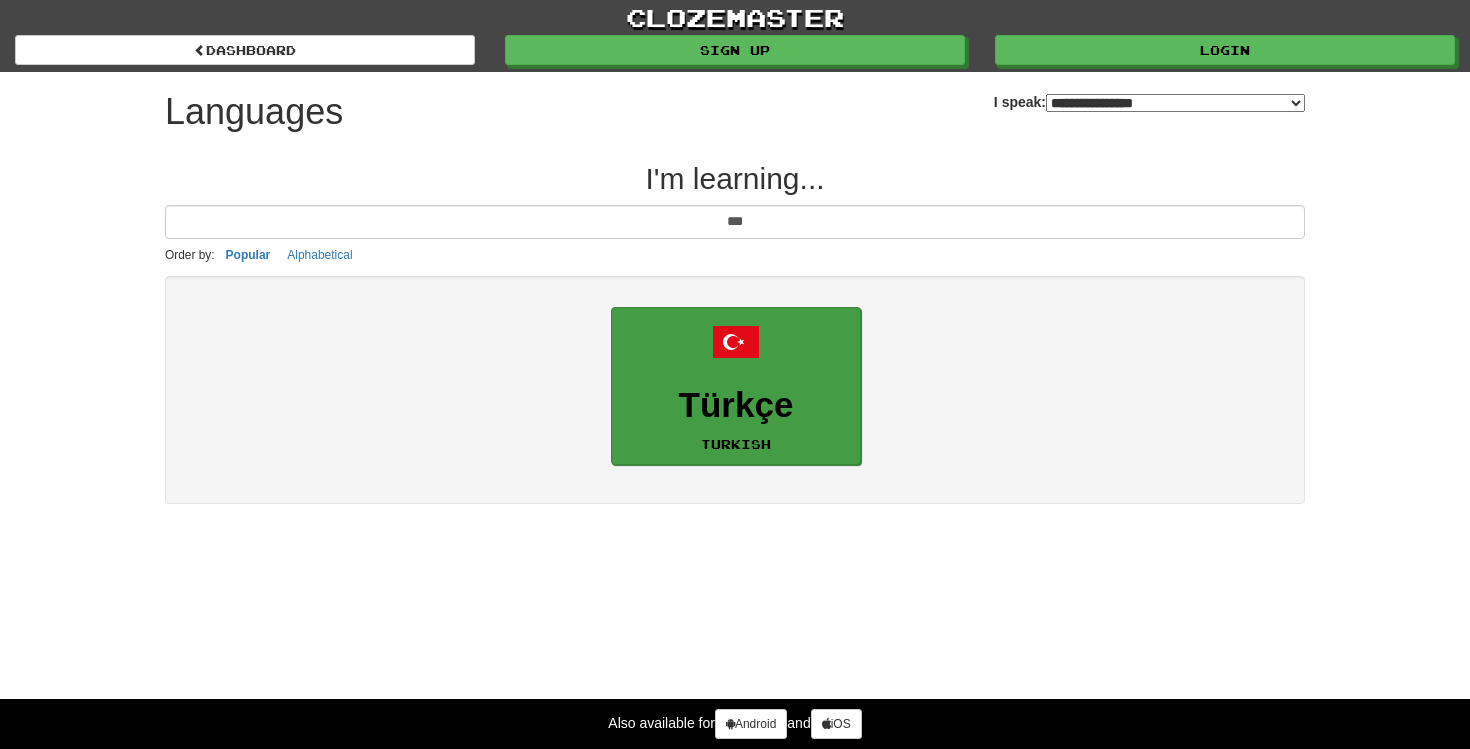 type on "***" 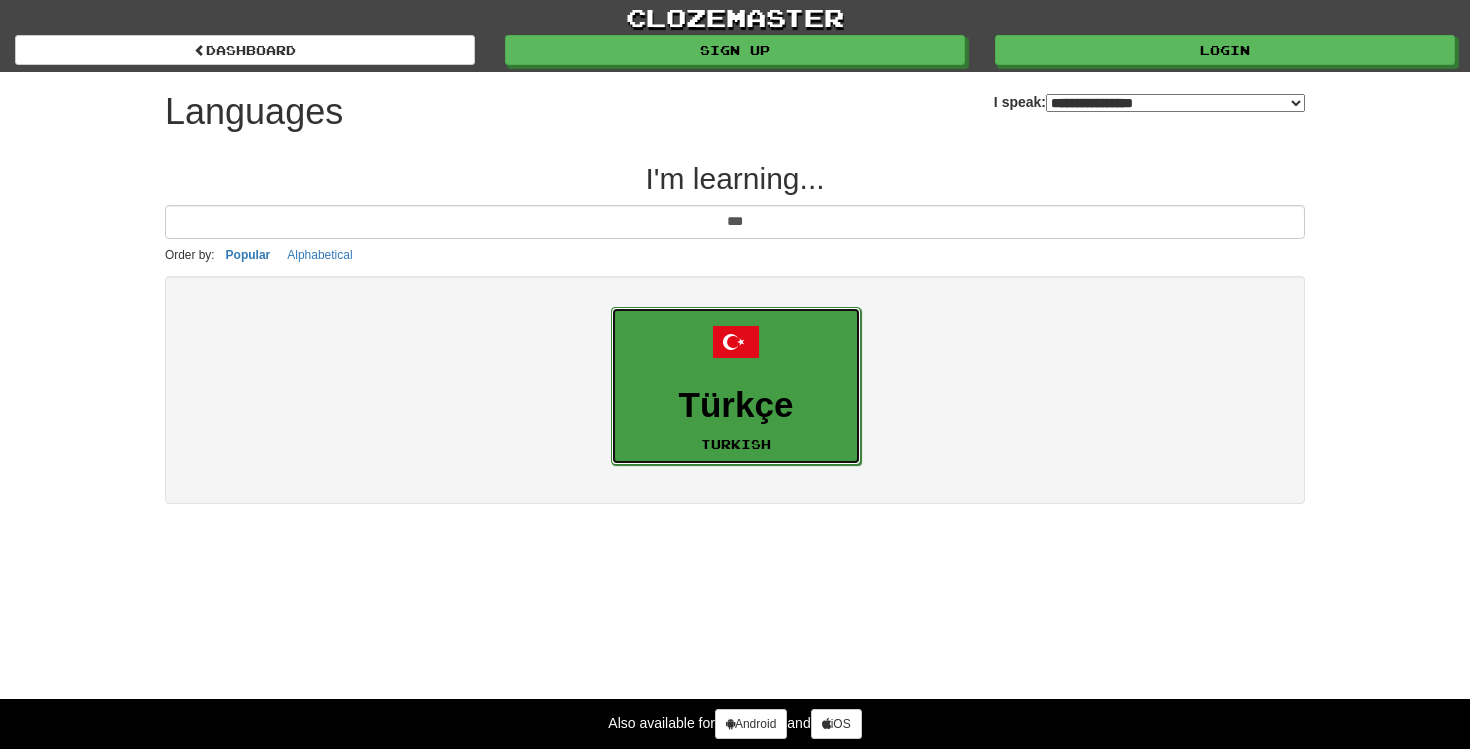 click on "Türkçe Turkish" at bounding box center (736, 386) 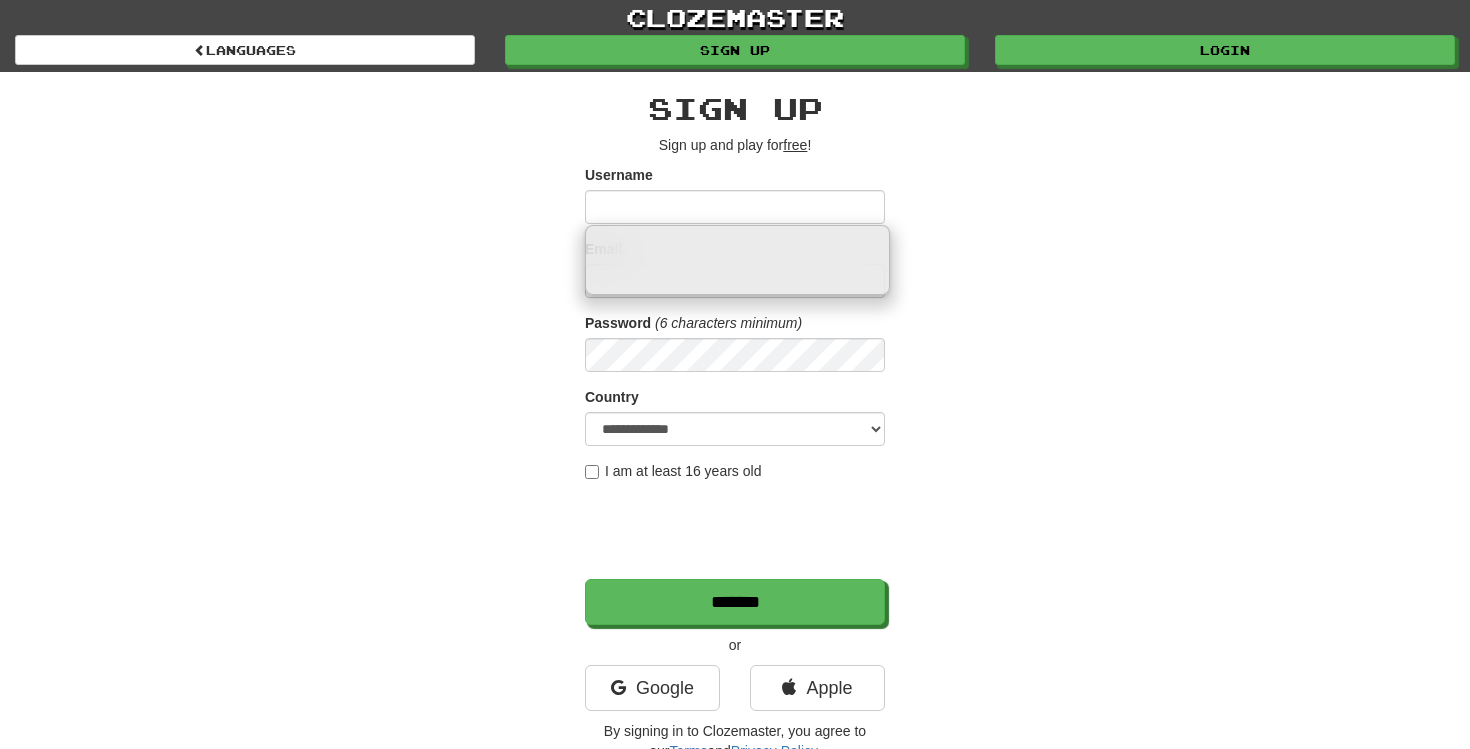 scroll, scrollTop: 0, scrollLeft: 0, axis: both 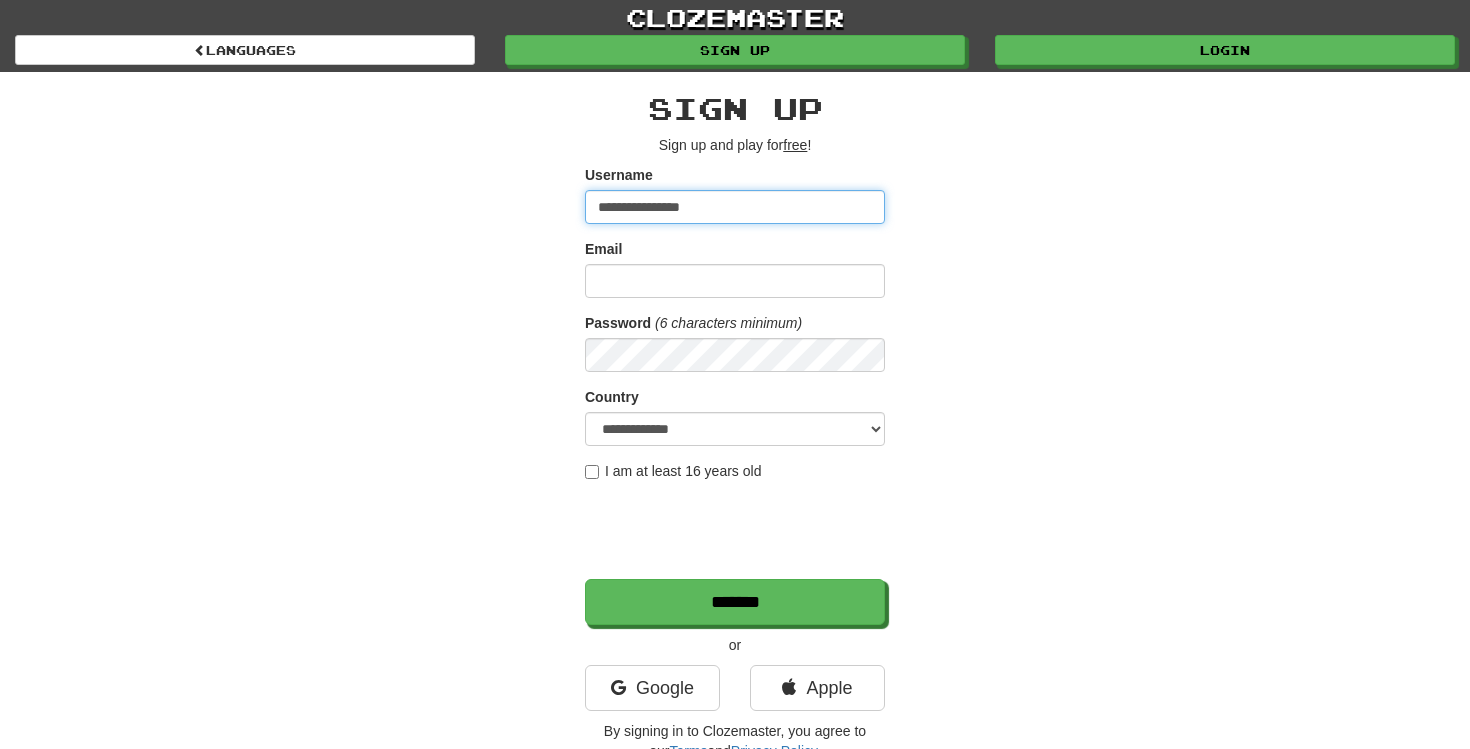 type on "**********" 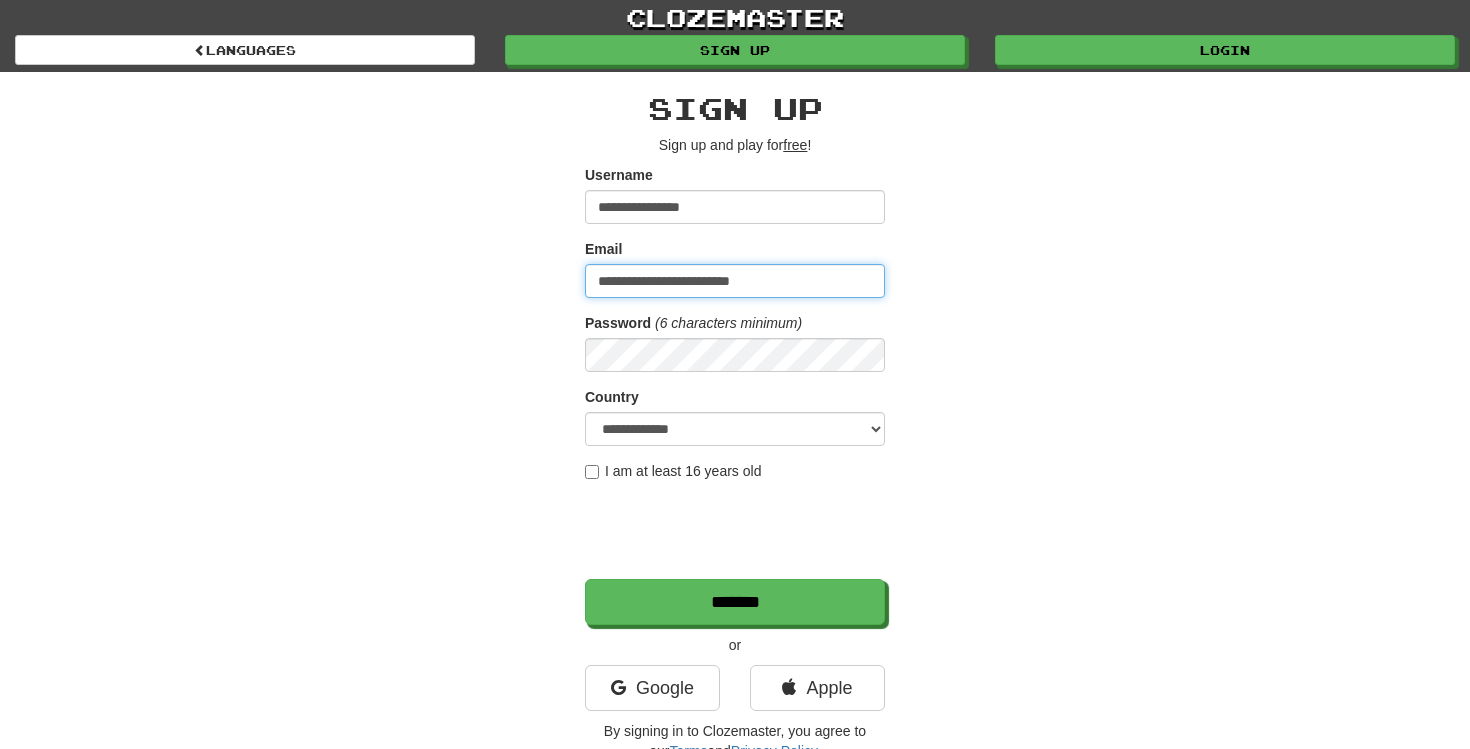 type on "**********" 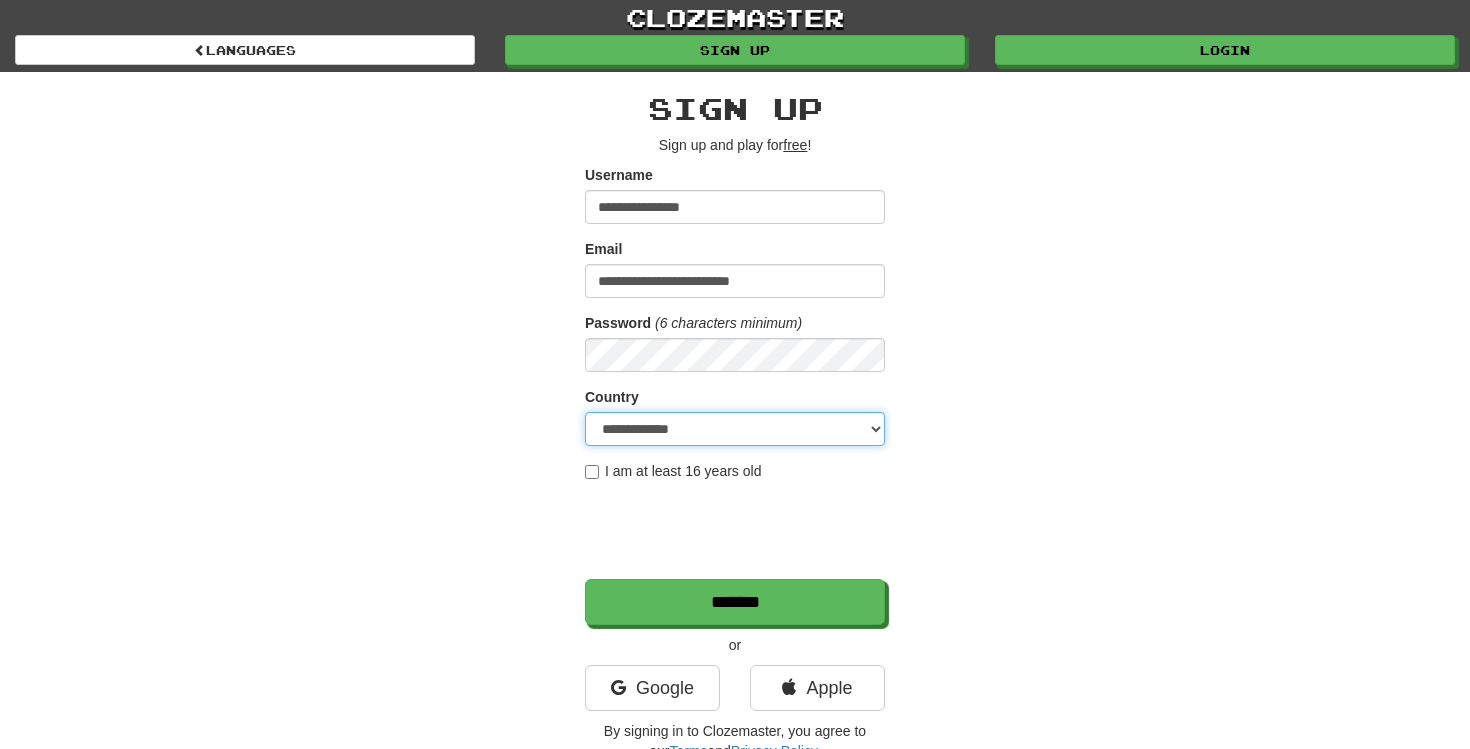 select on "**" 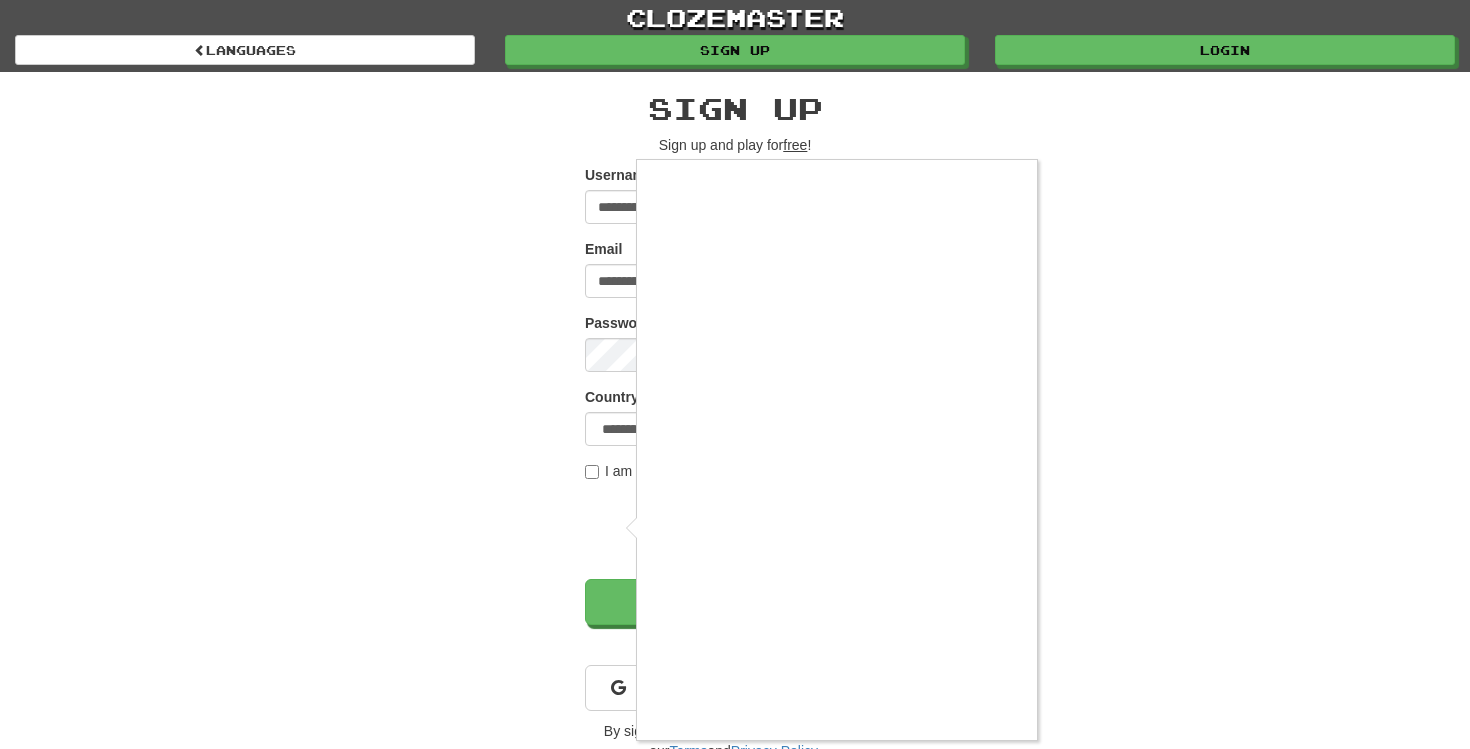 click at bounding box center (735, 374) 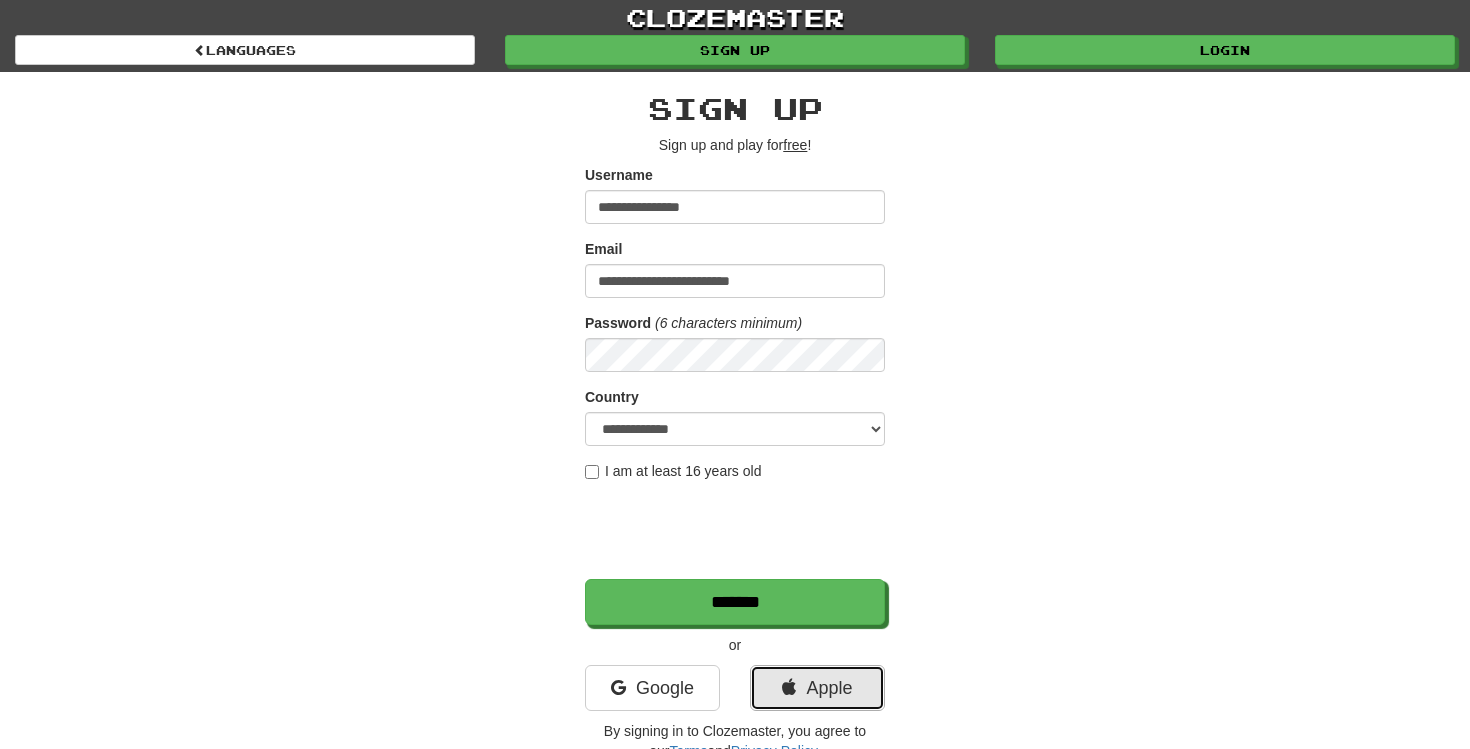 click on "Apple" at bounding box center [817, 688] 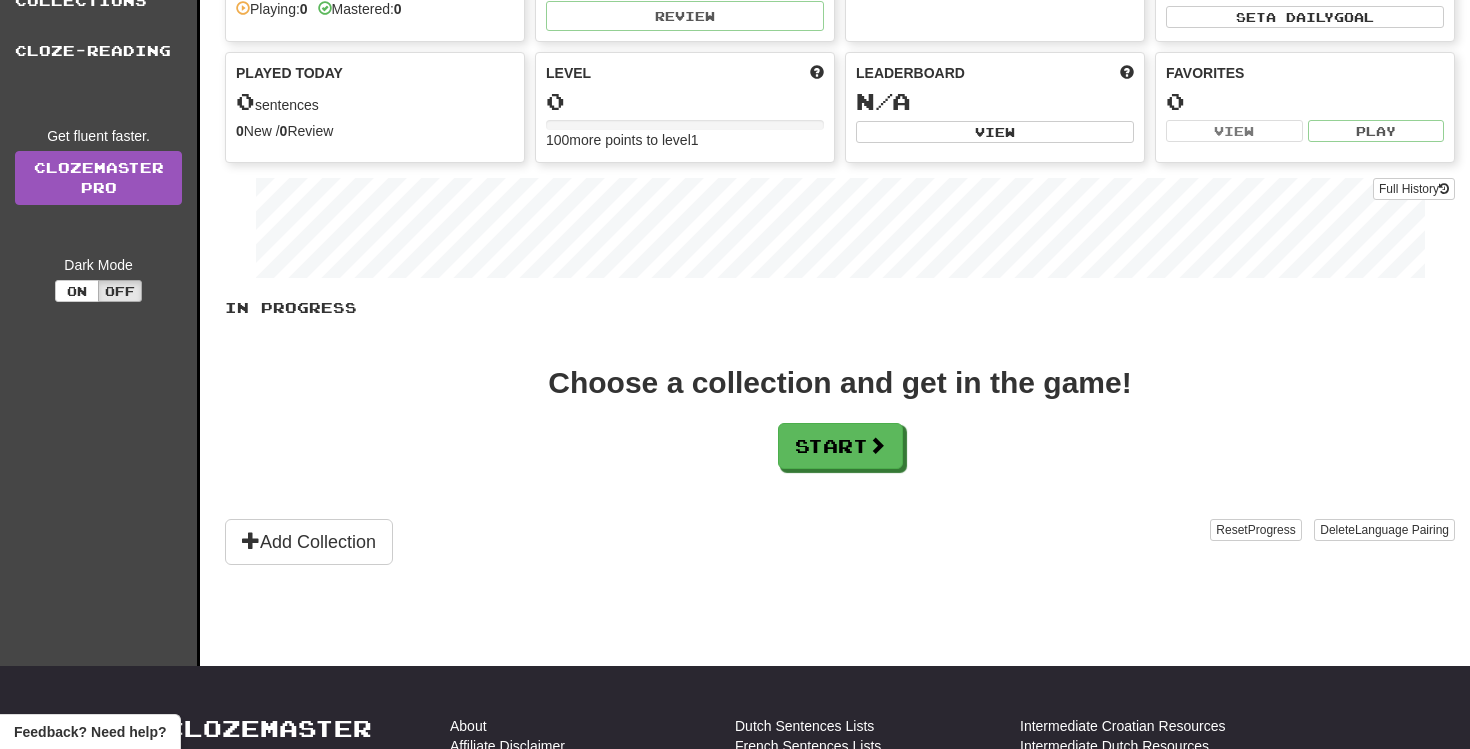 scroll, scrollTop: 0, scrollLeft: 0, axis: both 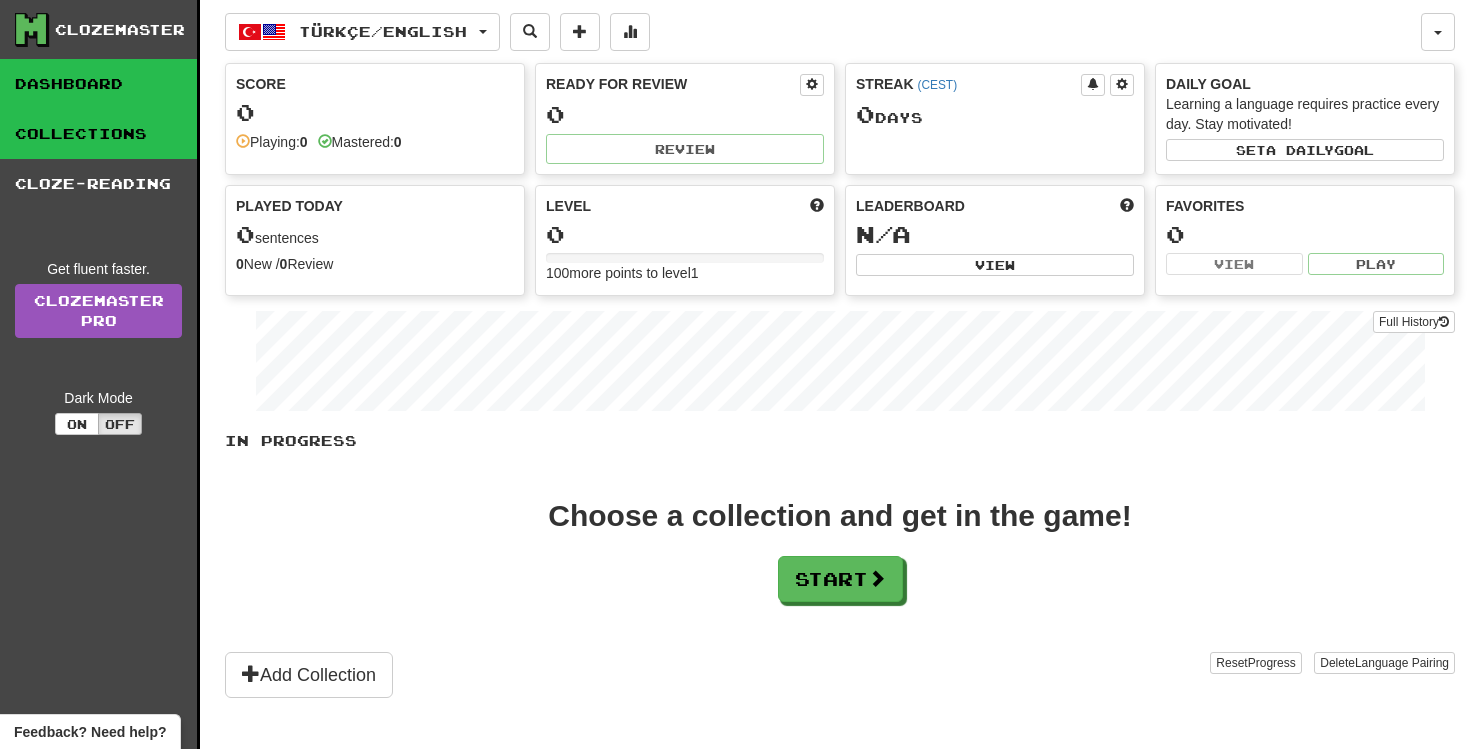 click on "Collections" at bounding box center (98, 134) 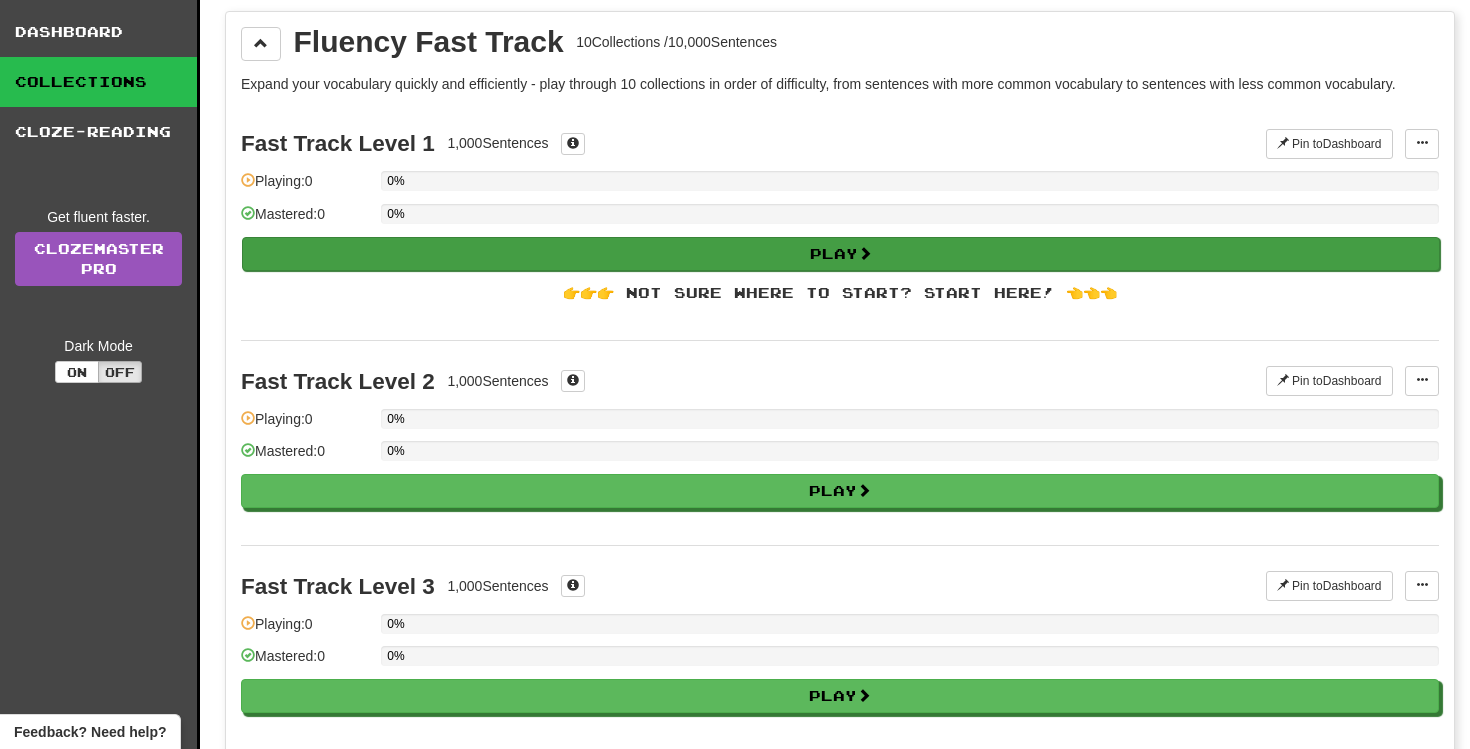 scroll, scrollTop: 0, scrollLeft: 0, axis: both 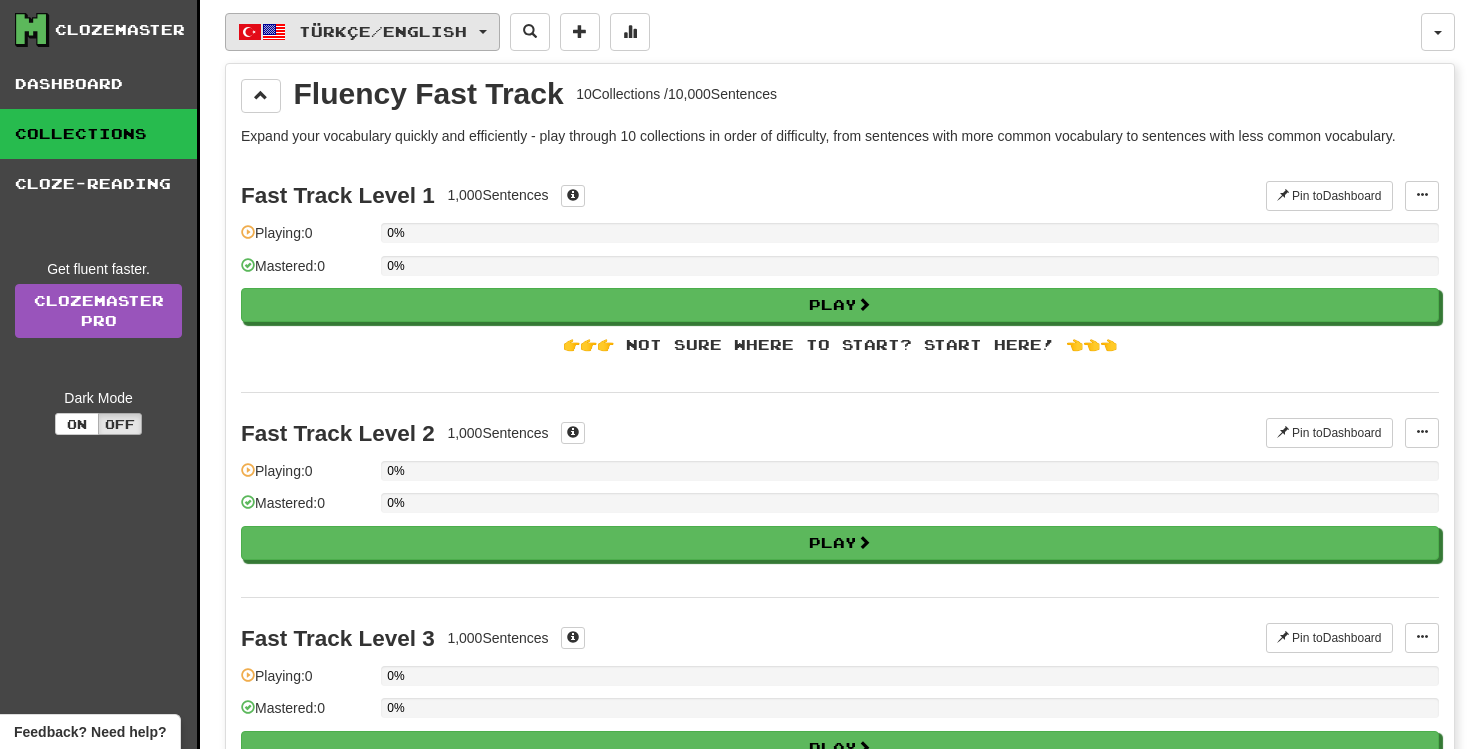 click on "Türkçe  /  English" at bounding box center (362, 32) 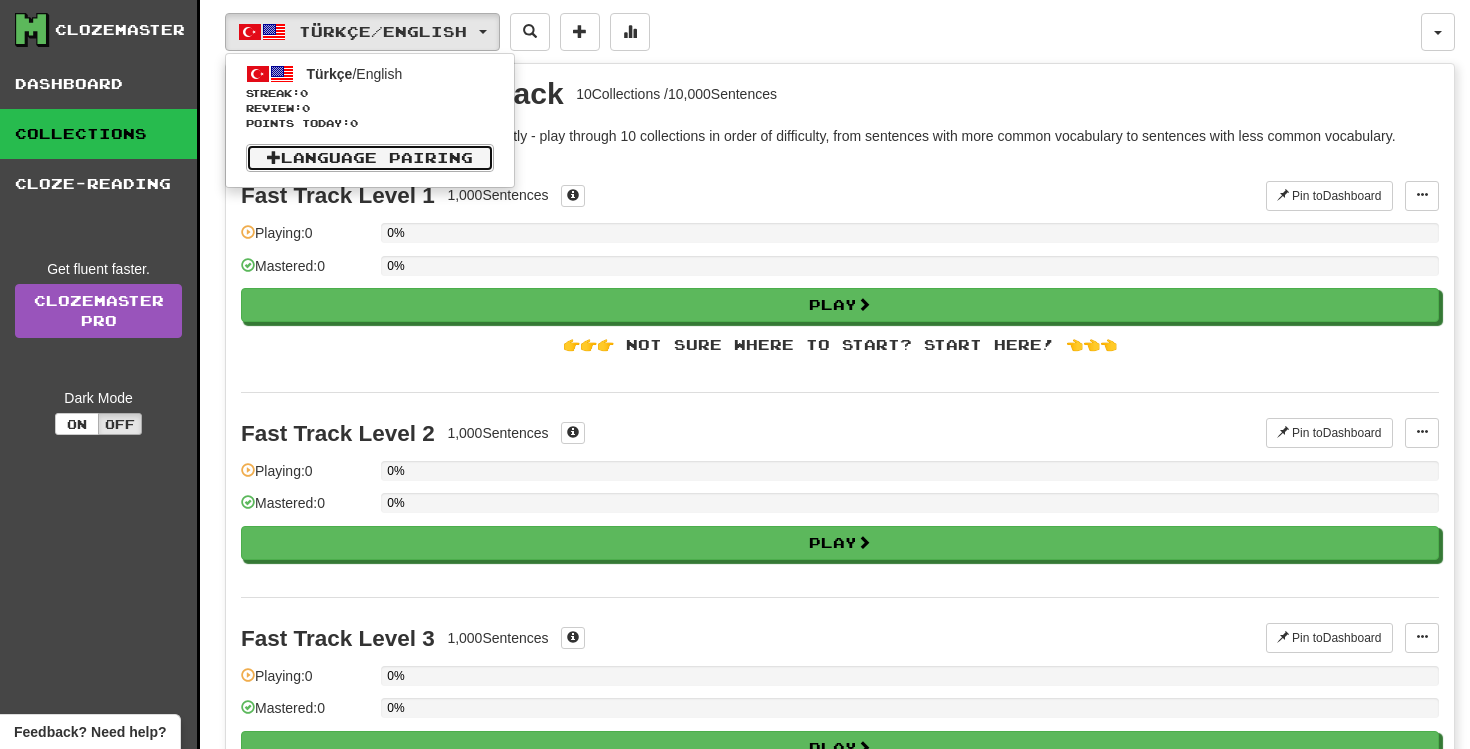 click on "Language Pairing" at bounding box center (370, 158) 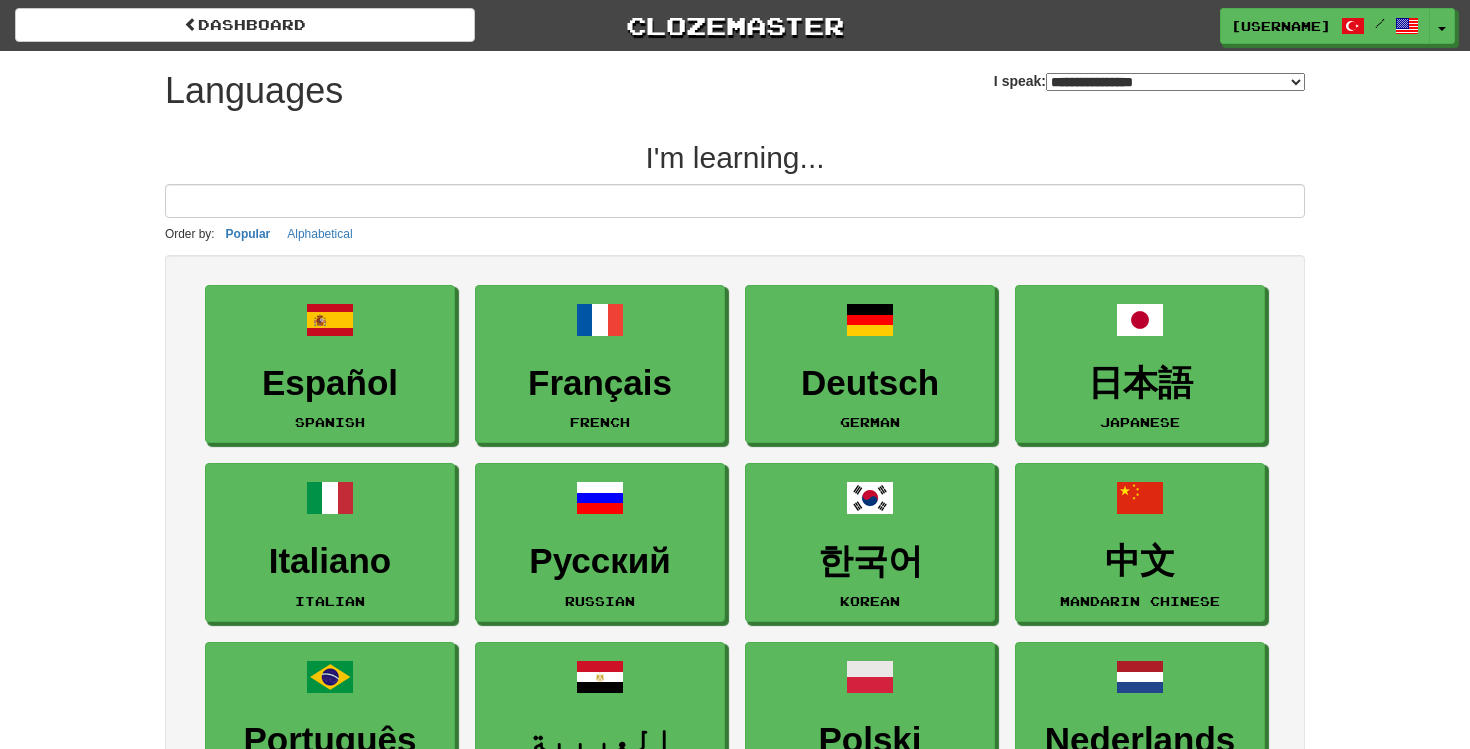 scroll, scrollTop: 0, scrollLeft: 0, axis: both 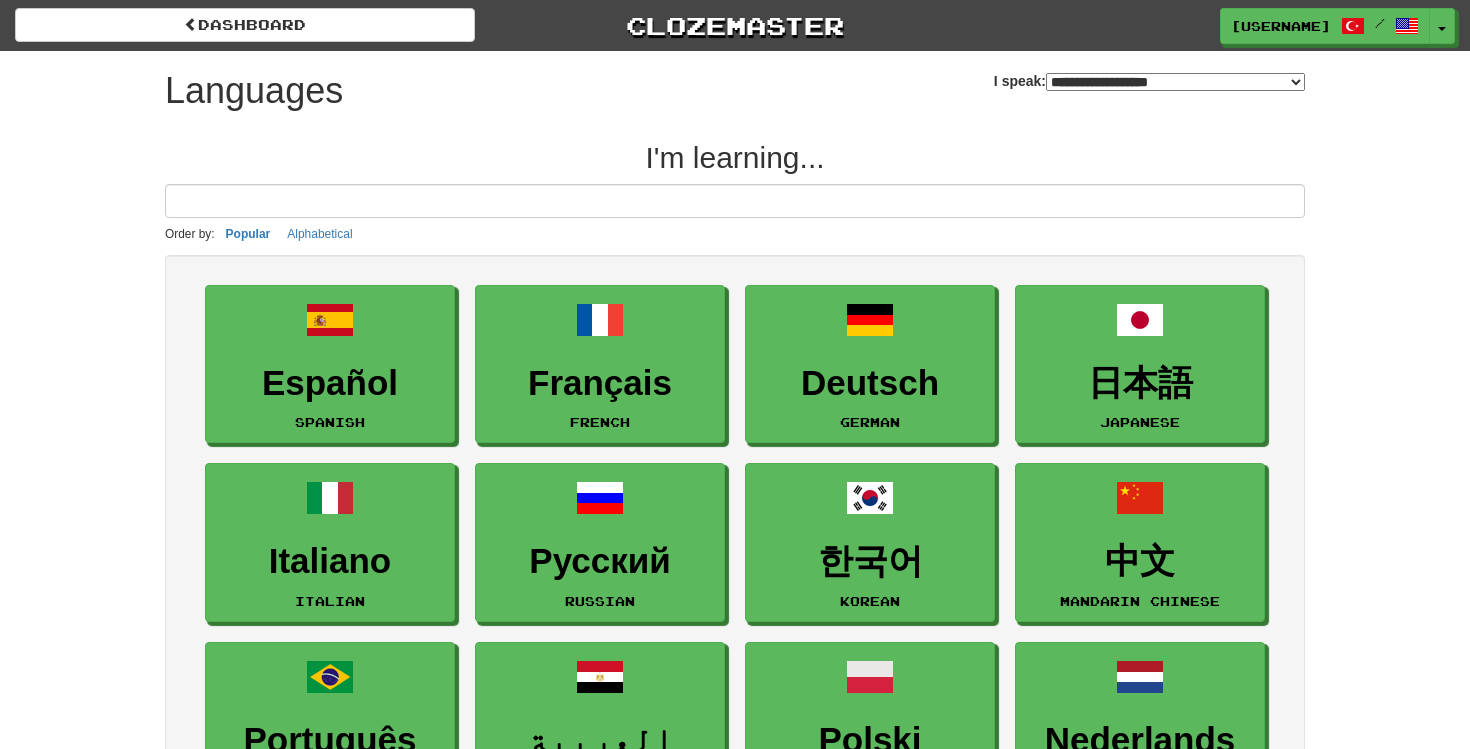 click on "**********" at bounding box center (0, 0) 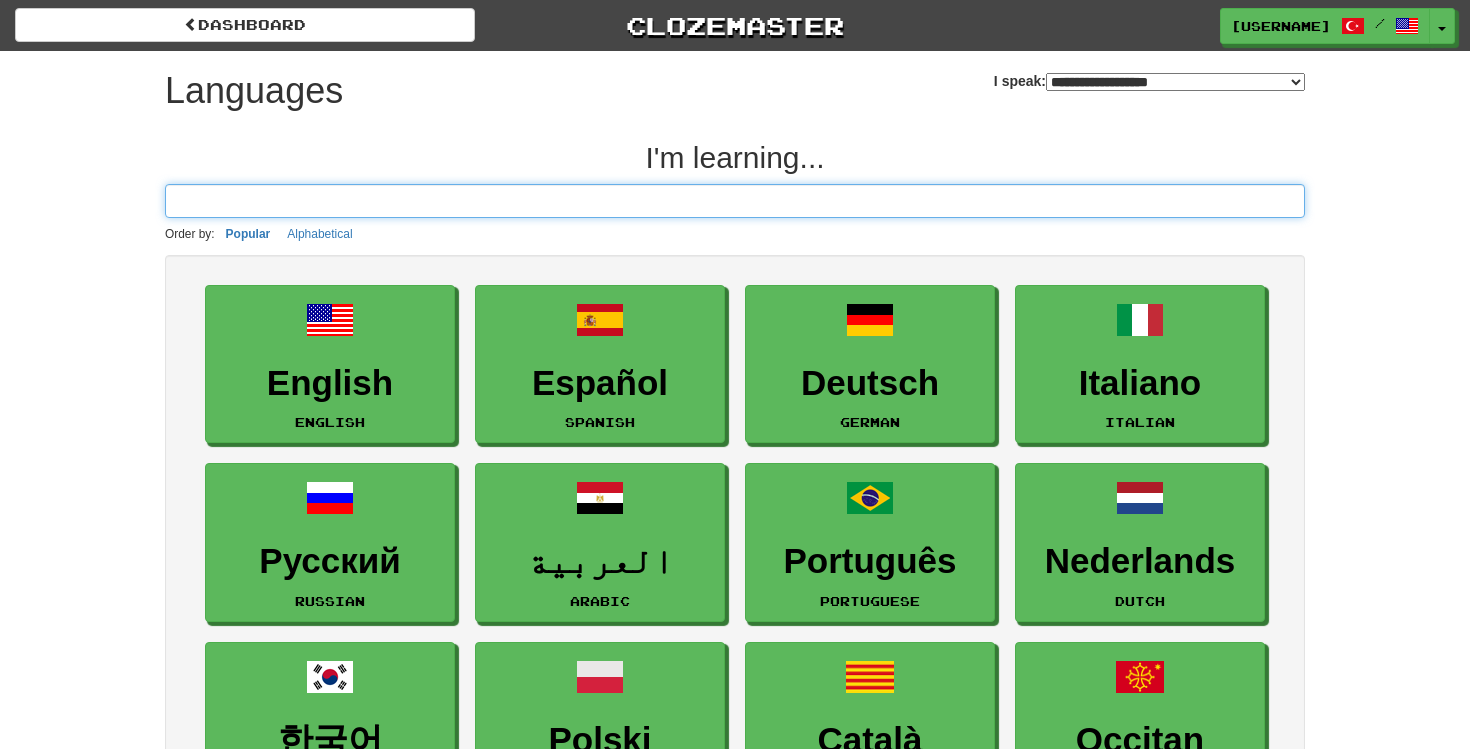 click at bounding box center (735, 201) 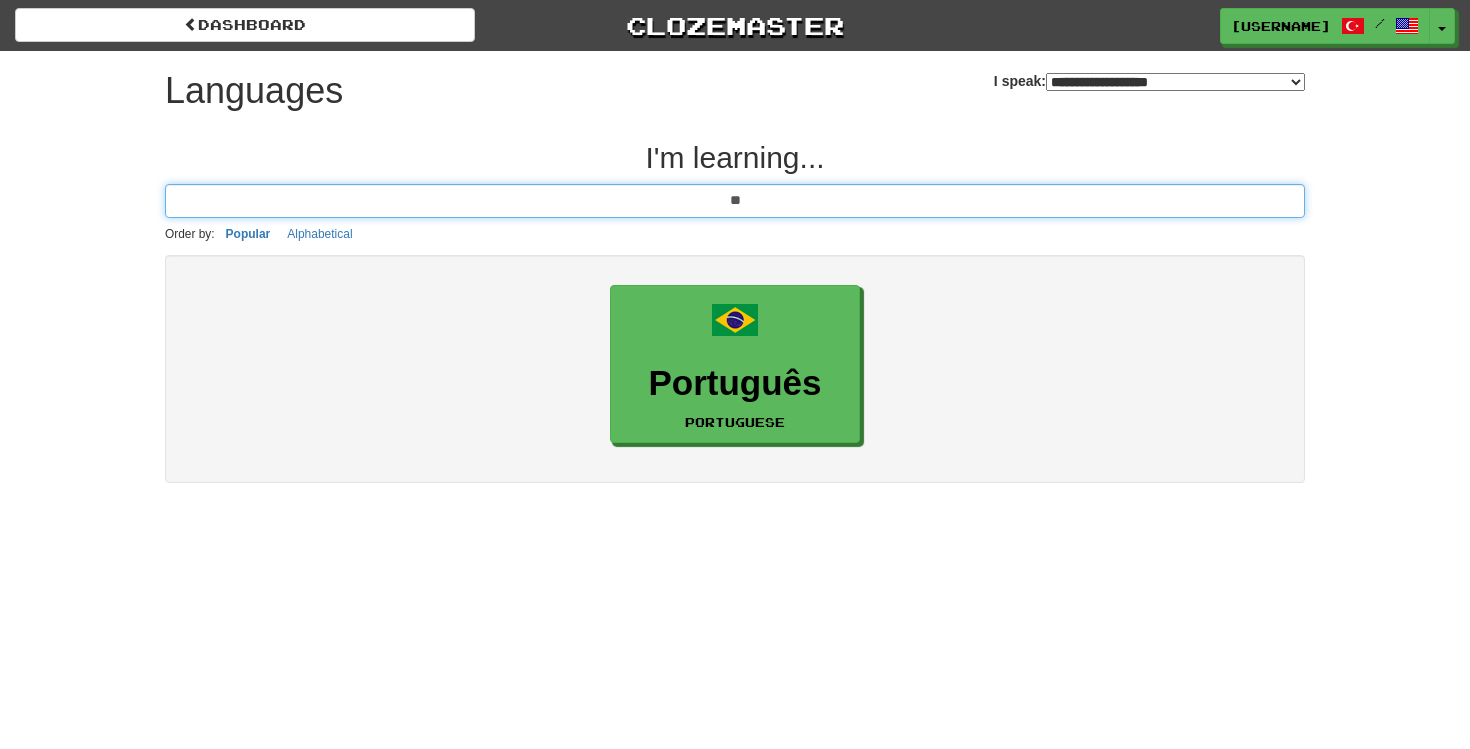 type on "*" 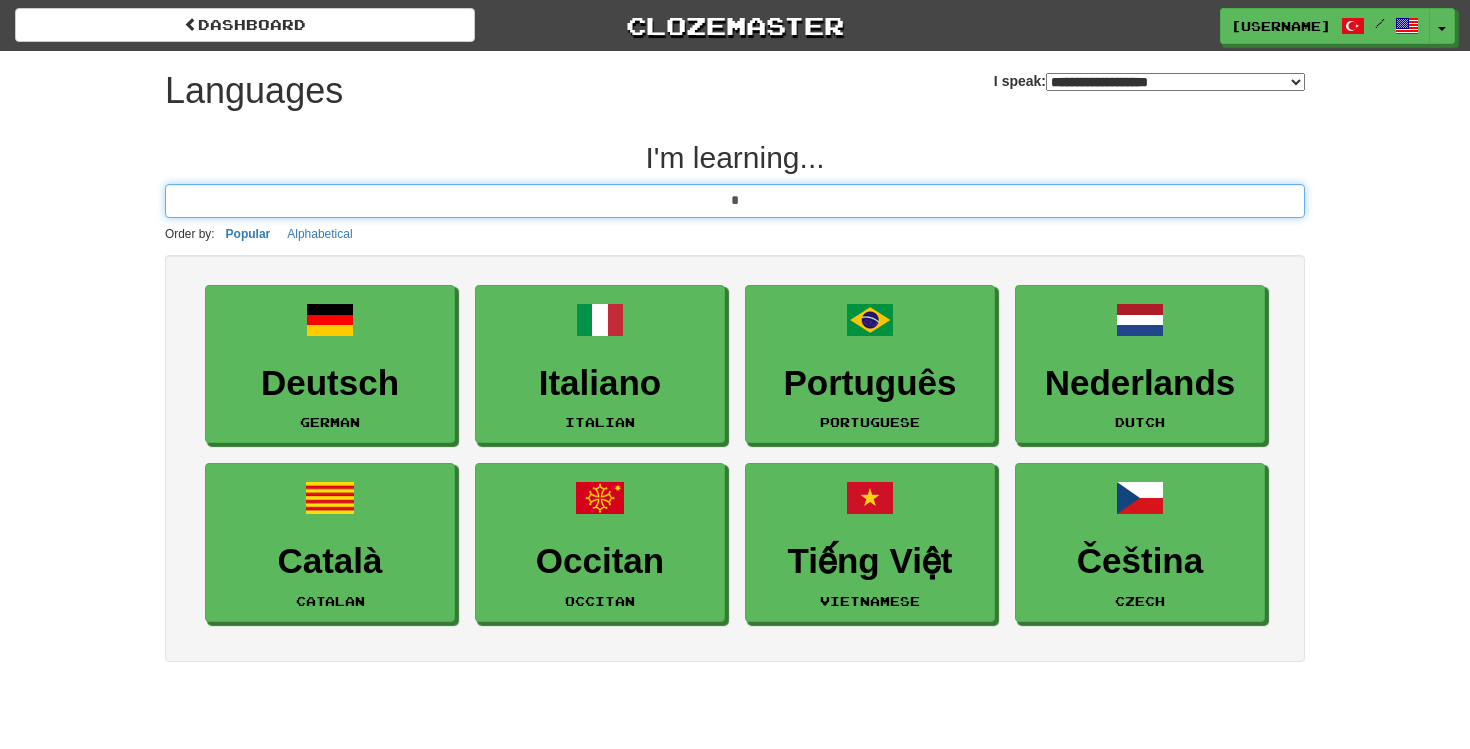 type 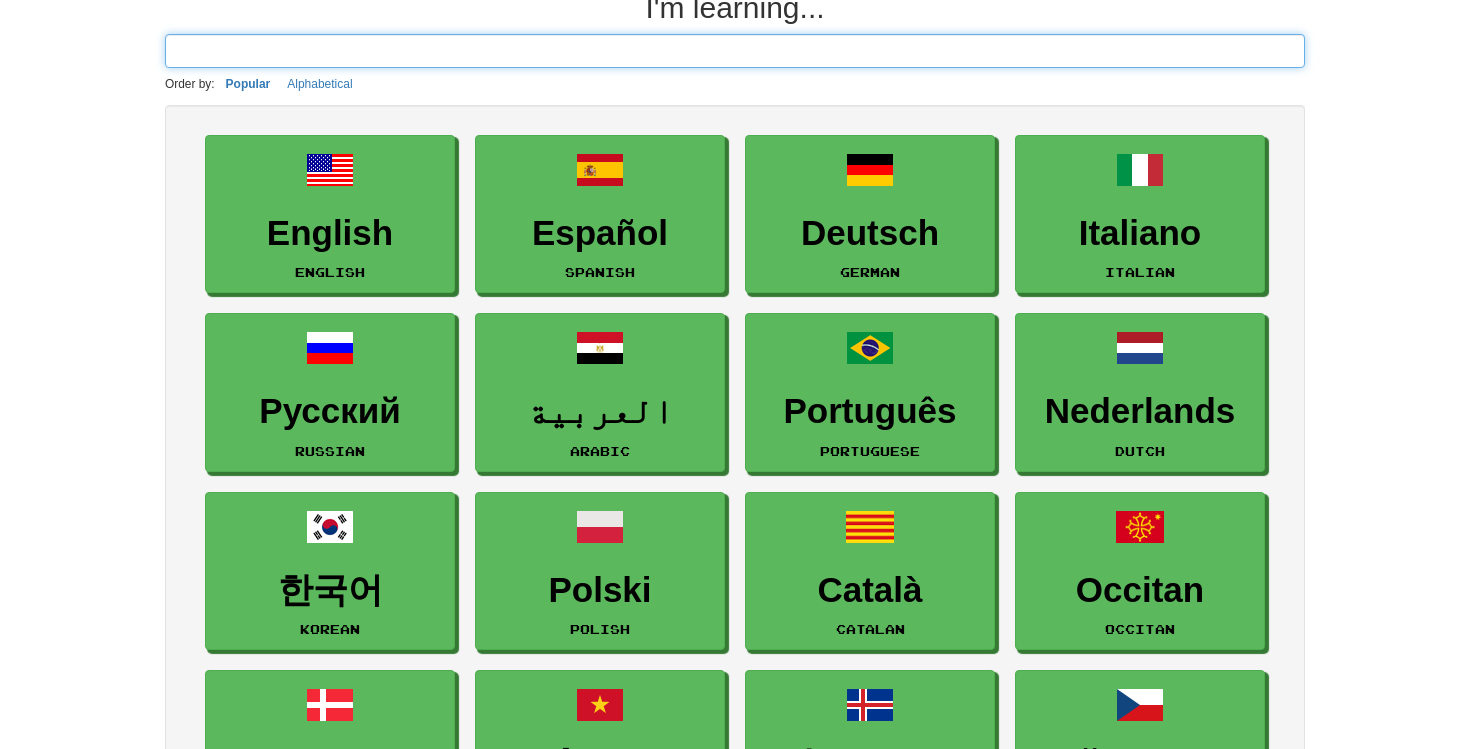 scroll, scrollTop: 0, scrollLeft: 0, axis: both 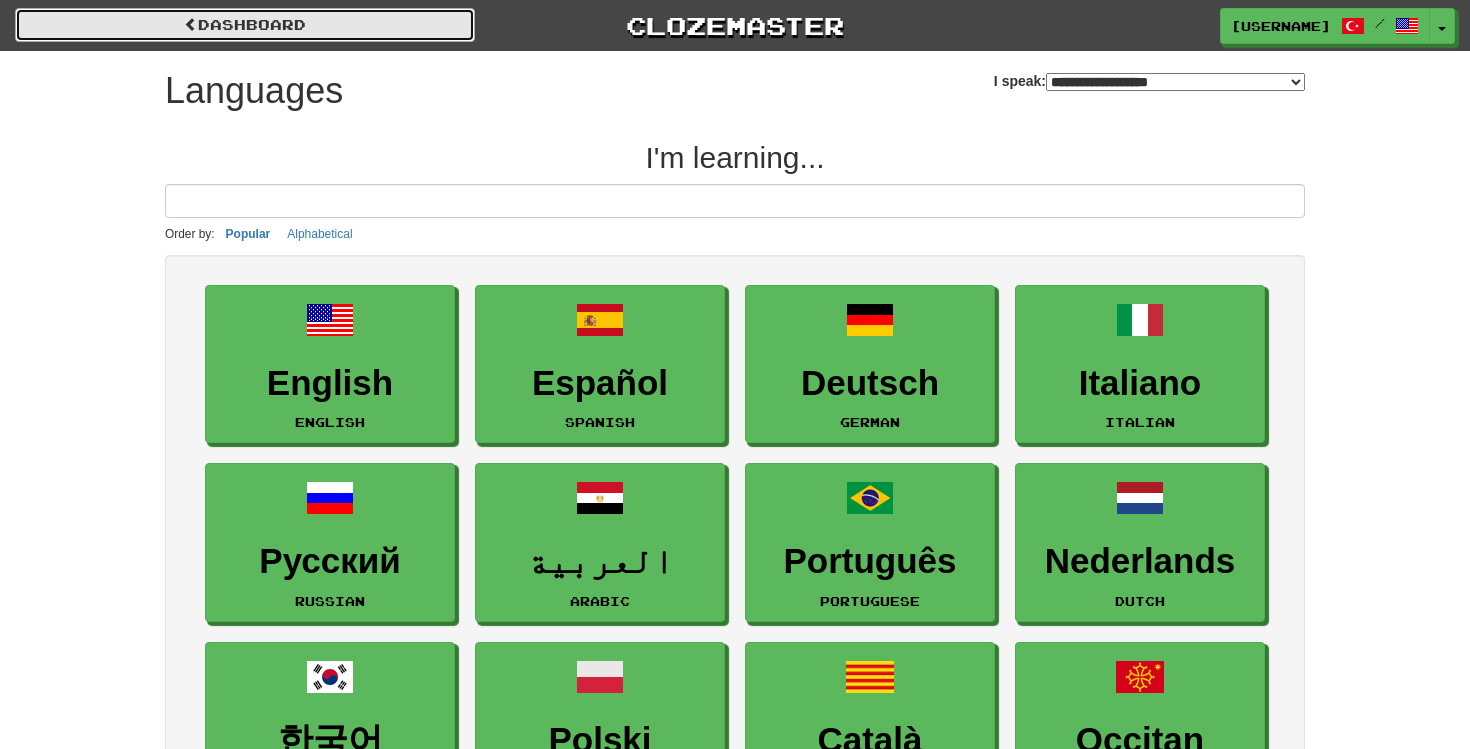 click on "dashboard" at bounding box center [245, 25] 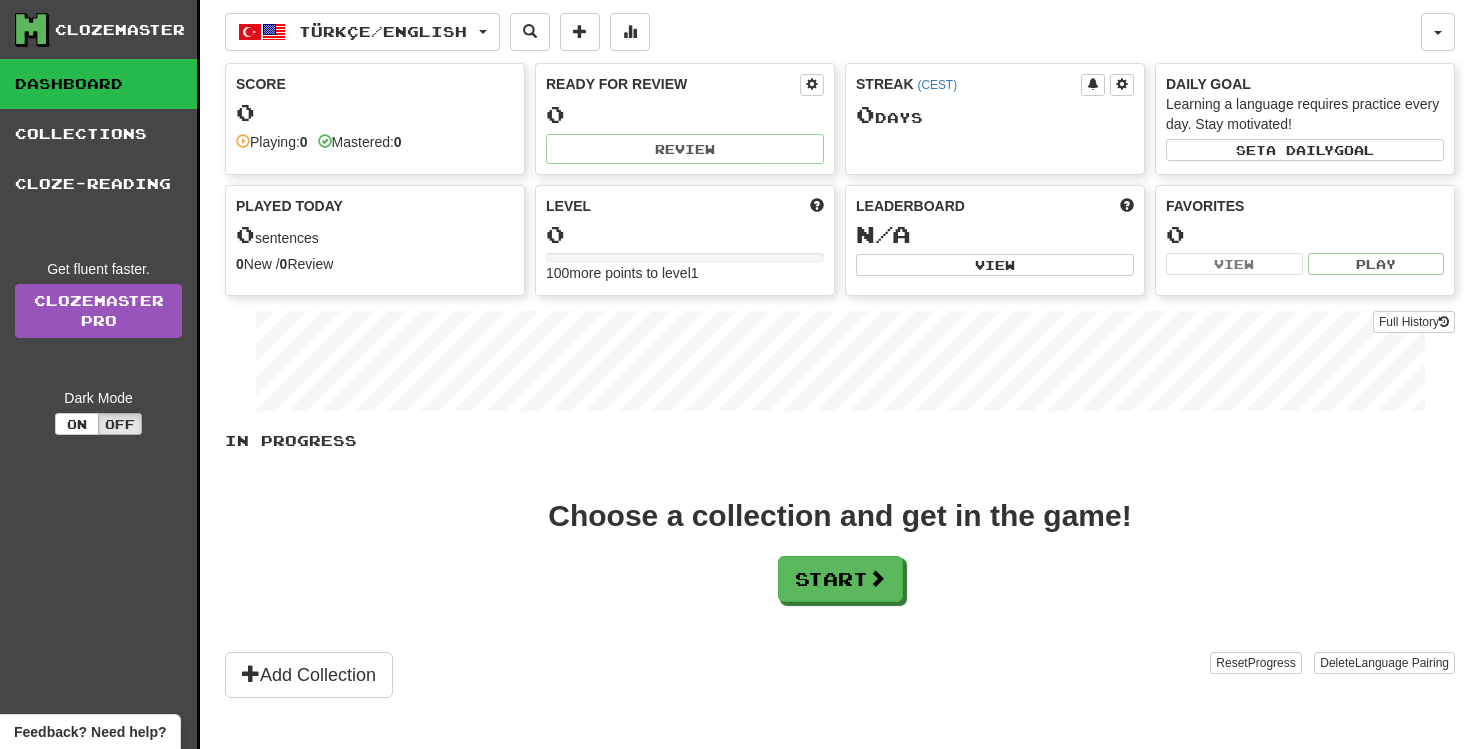 scroll, scrollTop: 0, scrollLeft: 0, axis: both 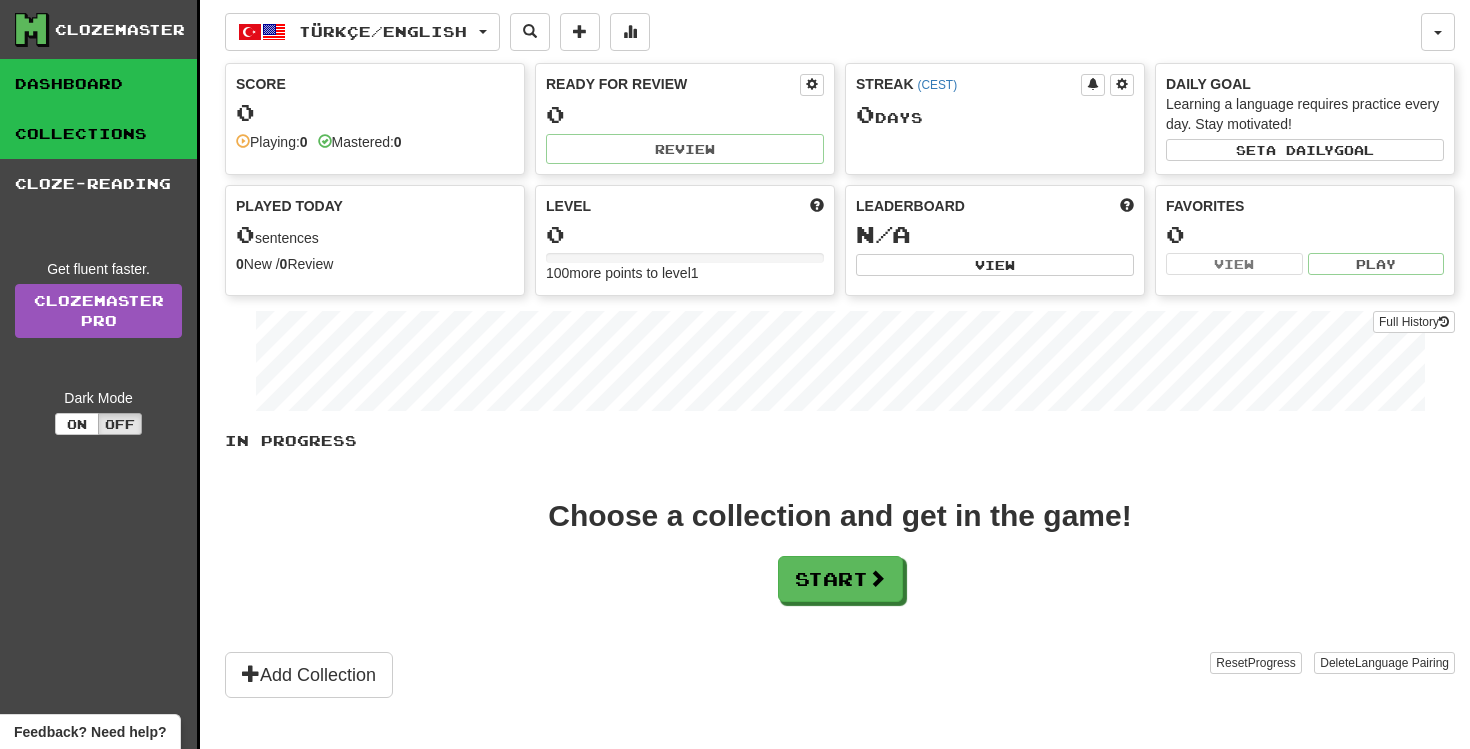 click on "Collections" at bounding box center (98, 134) 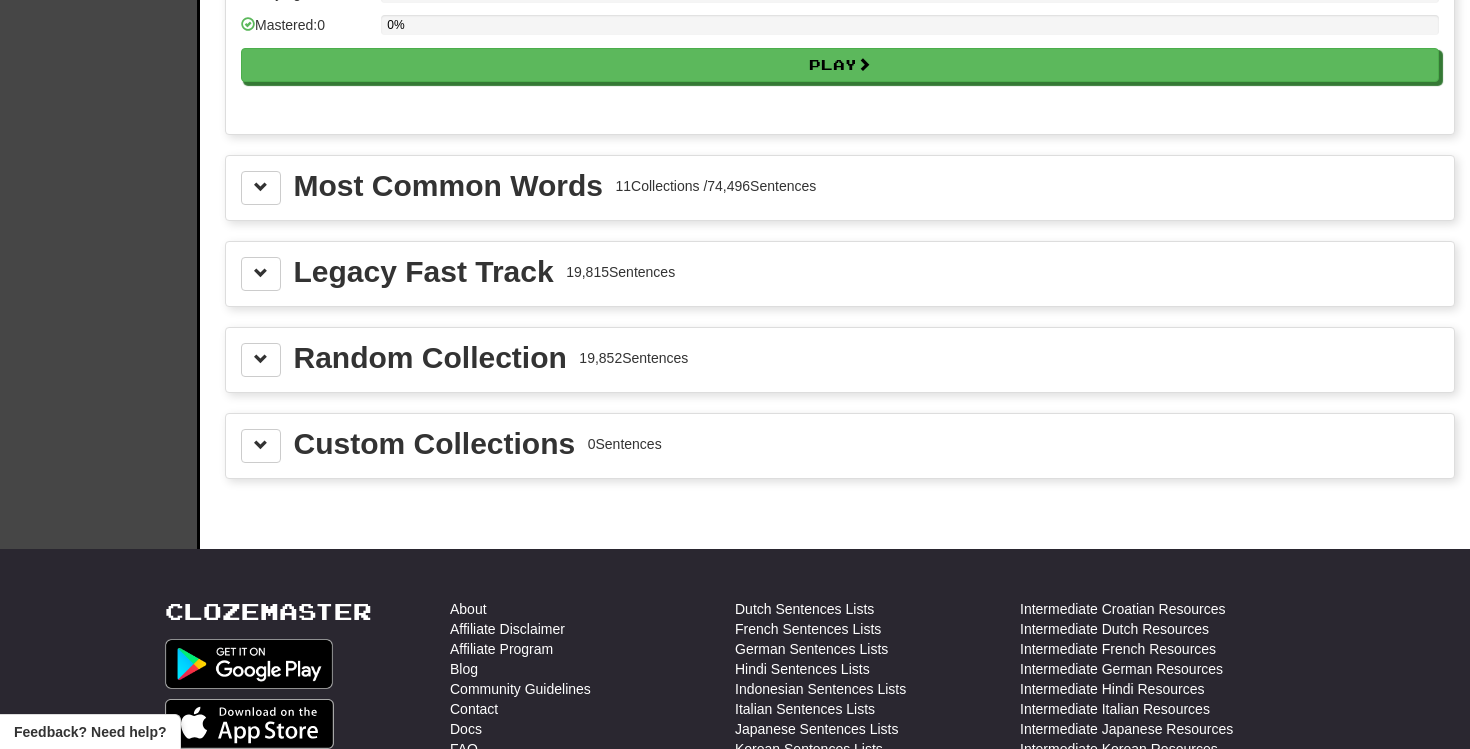 scroll, scrollTop: 2113, scrollLeft: 0, axis: vertical 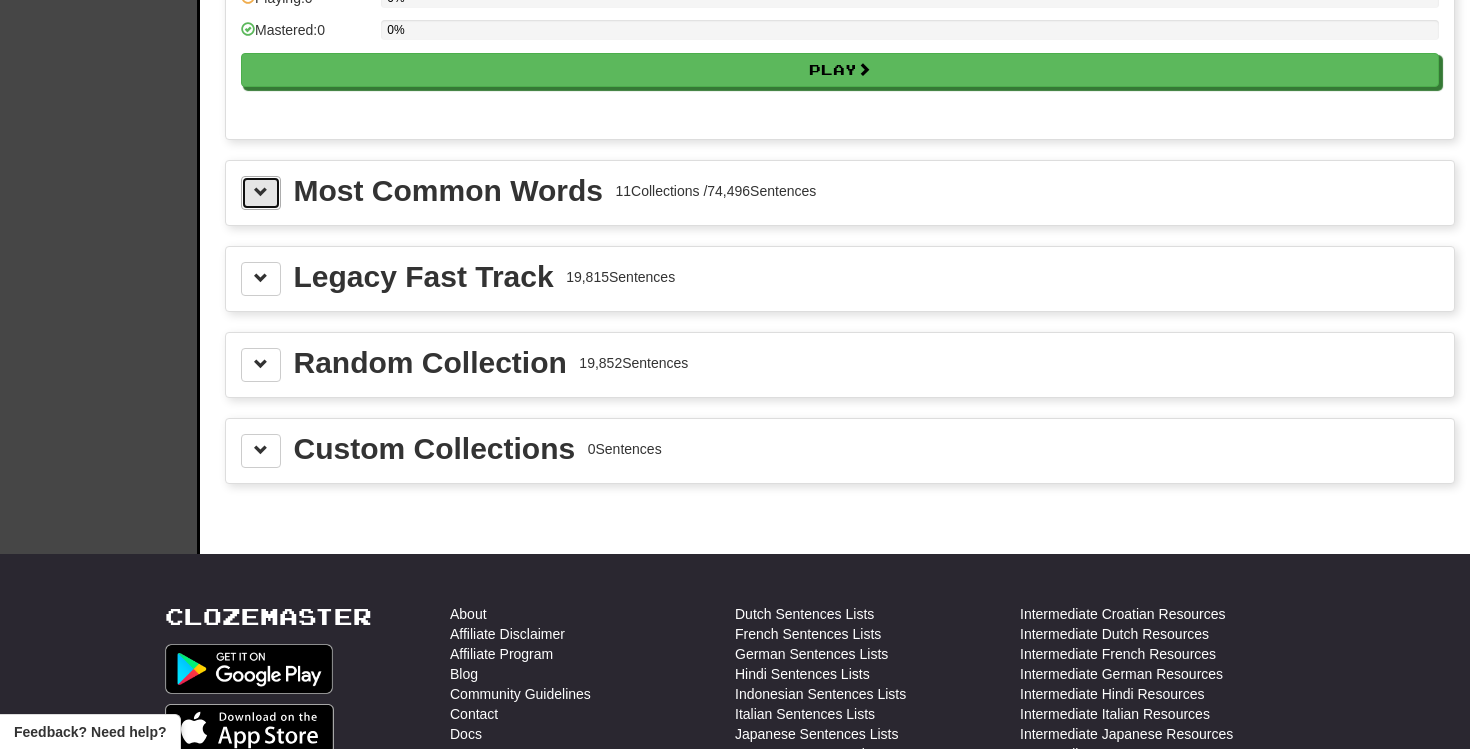 click at bounding box center [261, 192] 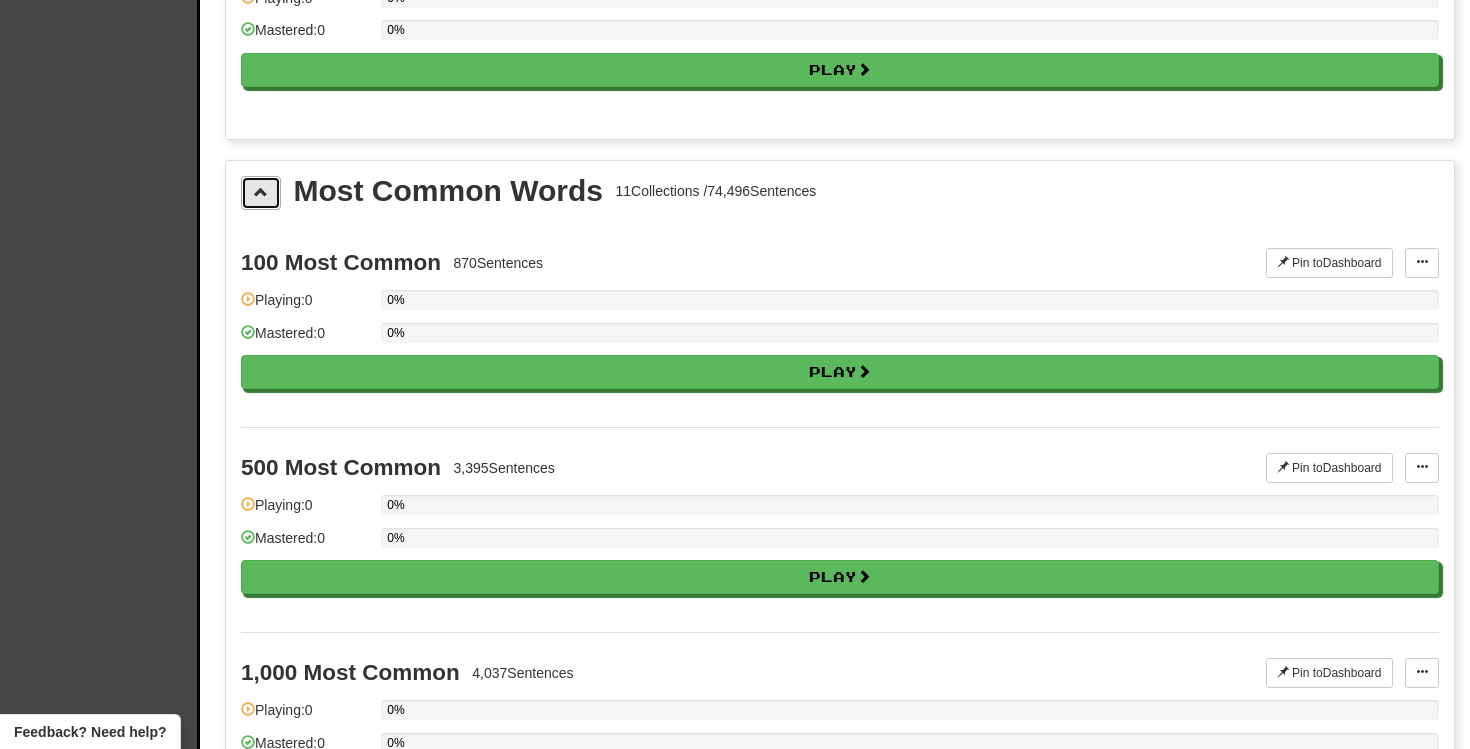 click at bounding box center [261, 192] 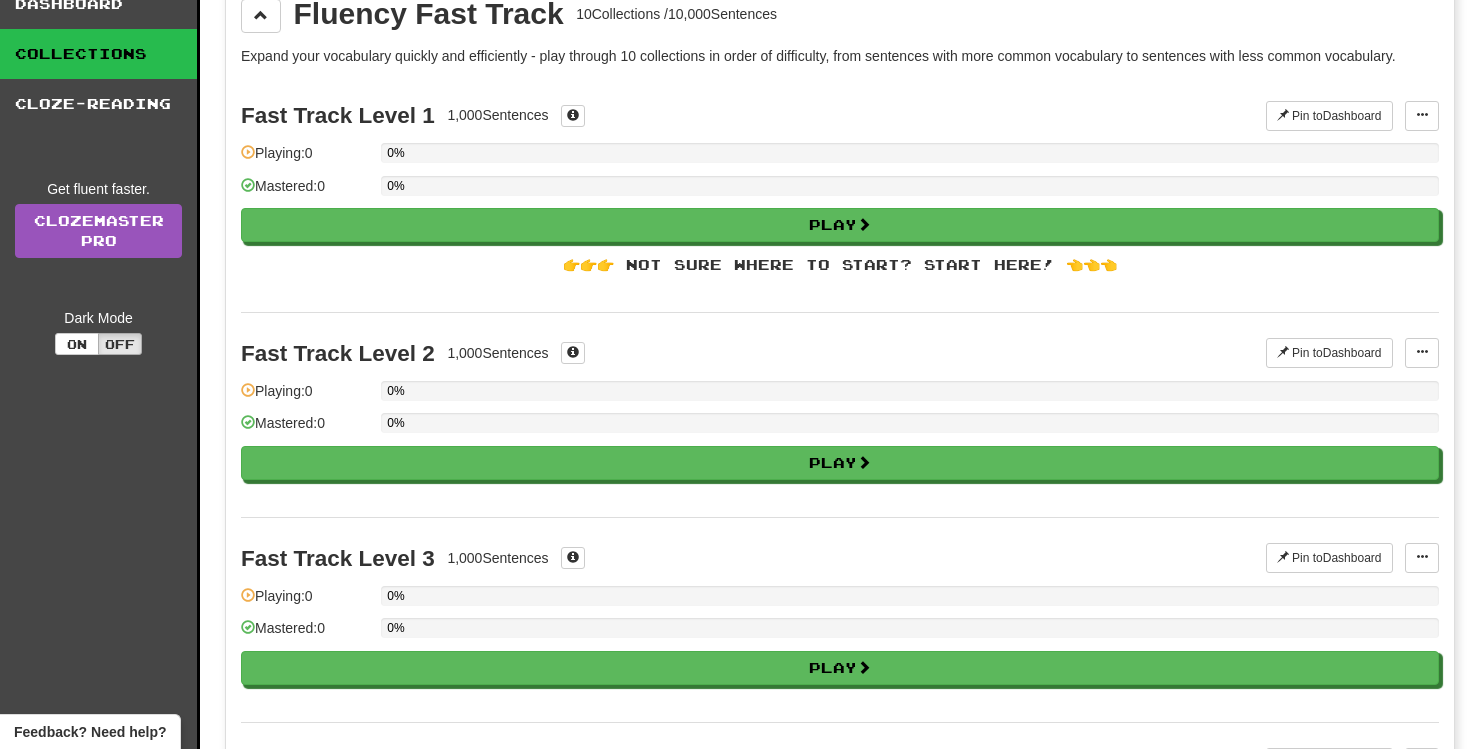 scroll, scrollTop: 0, scrollLeft: 0, axis: both 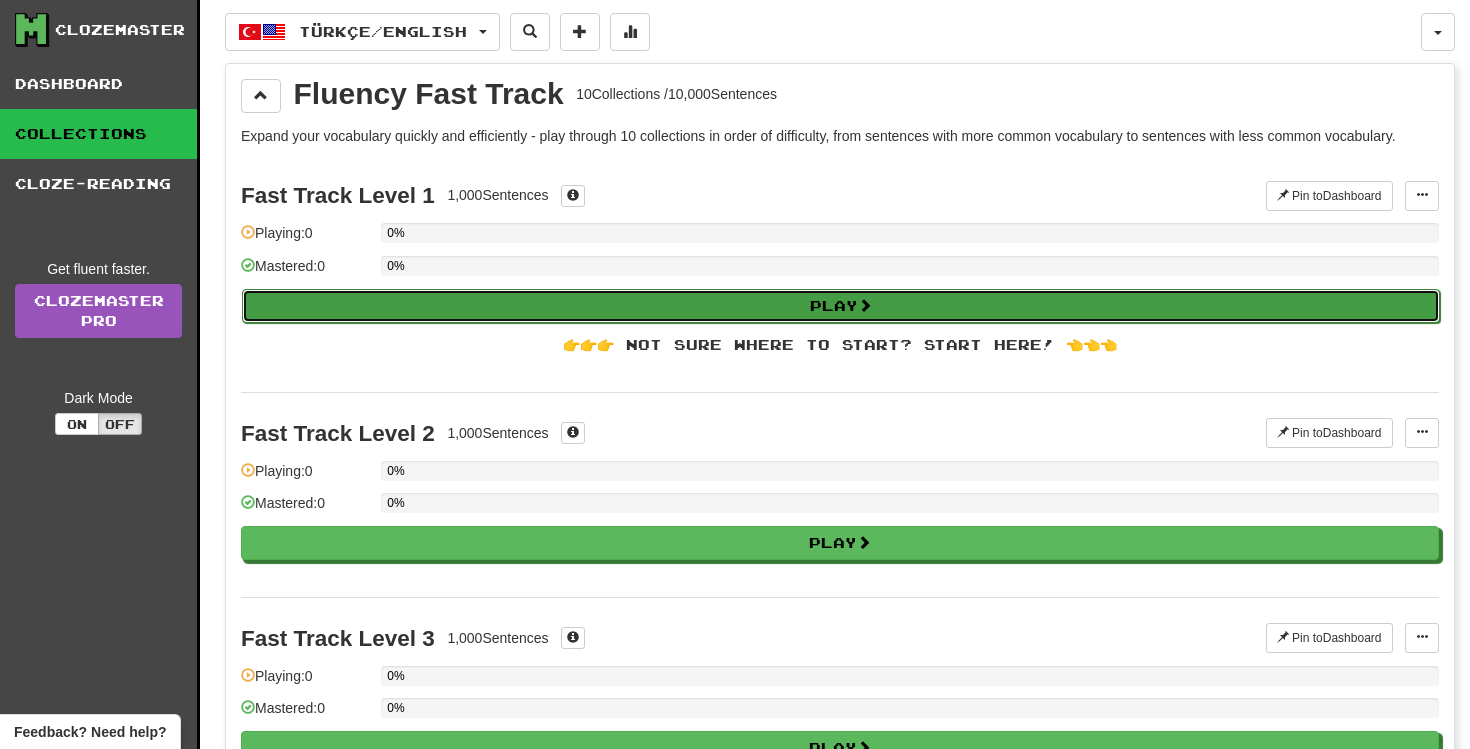 click on "Play" at bounding box center [841, 306] 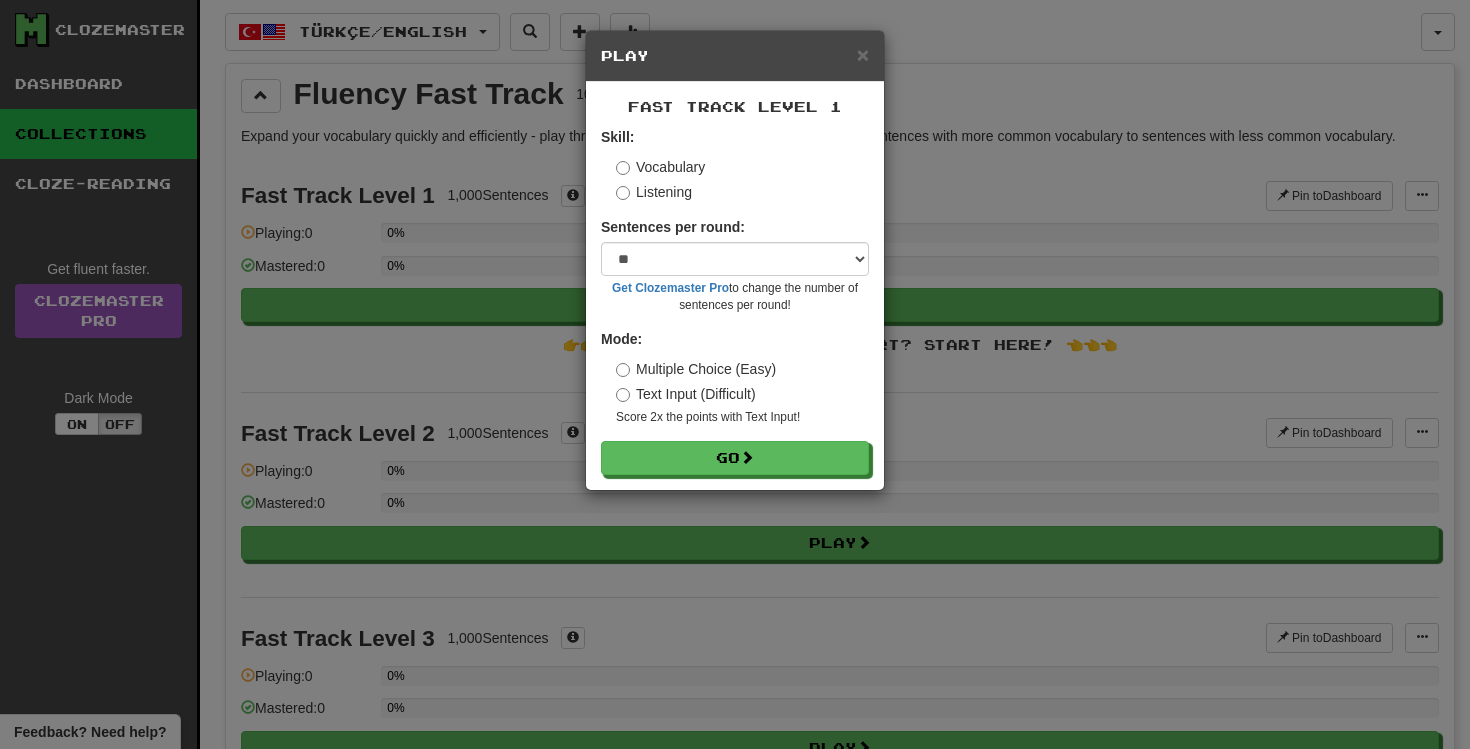 click on "Text Input (Difficult)" at bounding box center [686, 394] 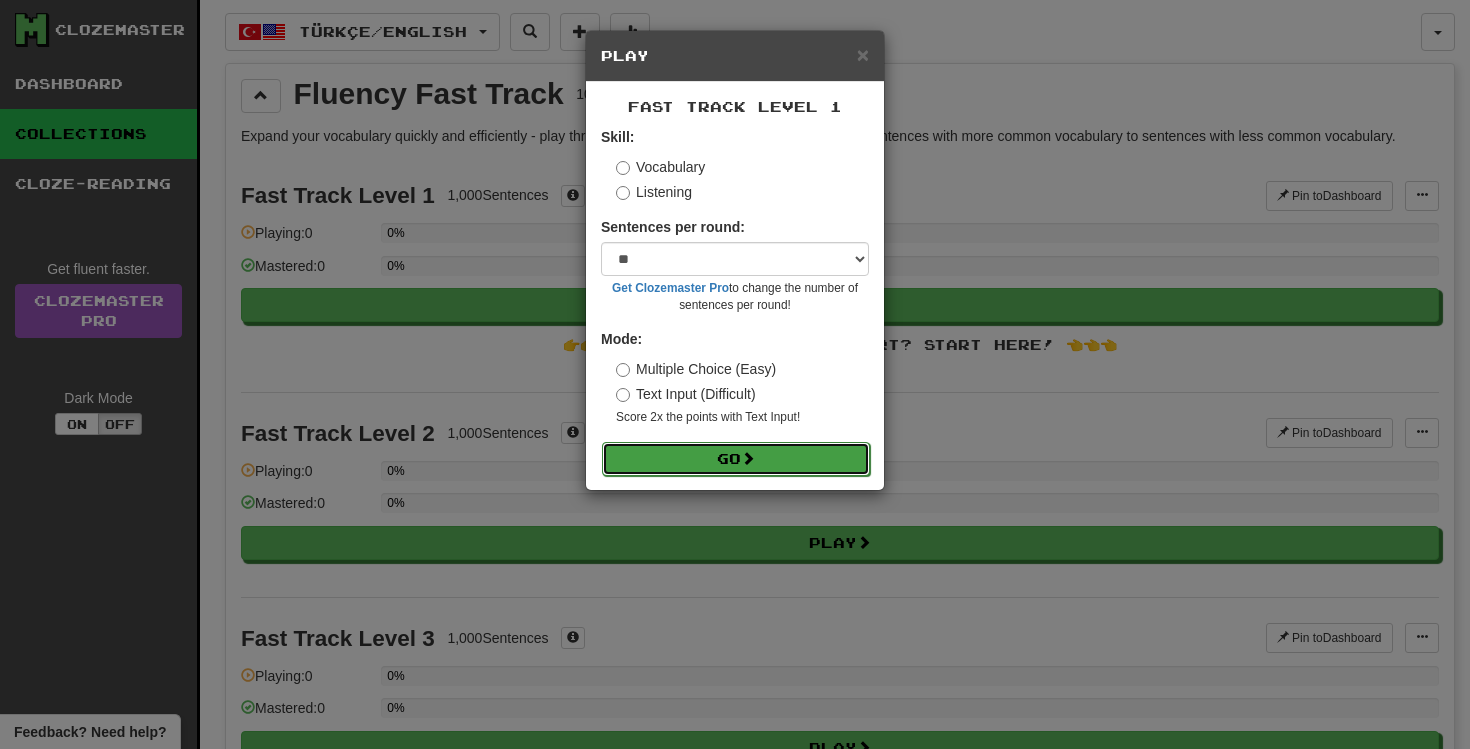 click on "Go" at bounding box center (736, 459) 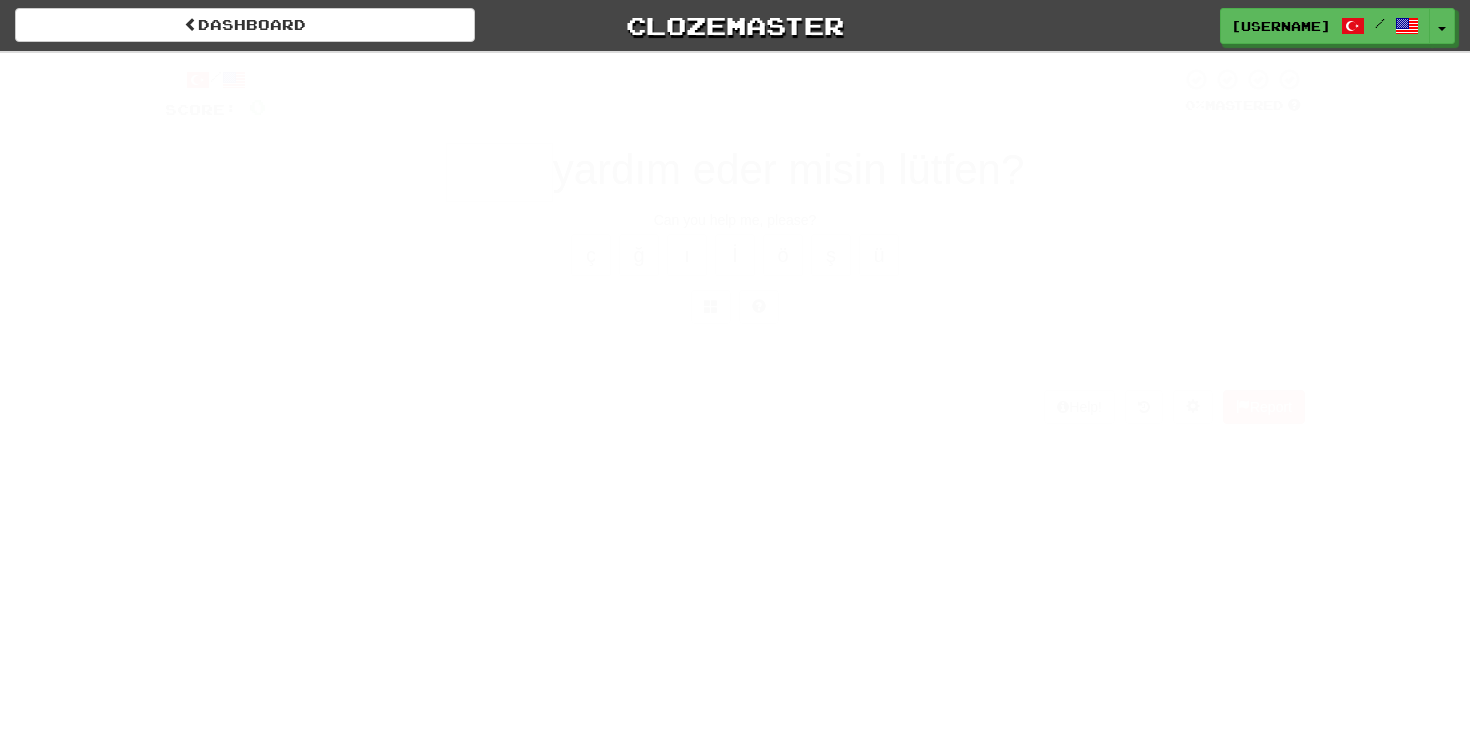 scroll, scrollTop: 0, scrollLeft: 0, axis: both 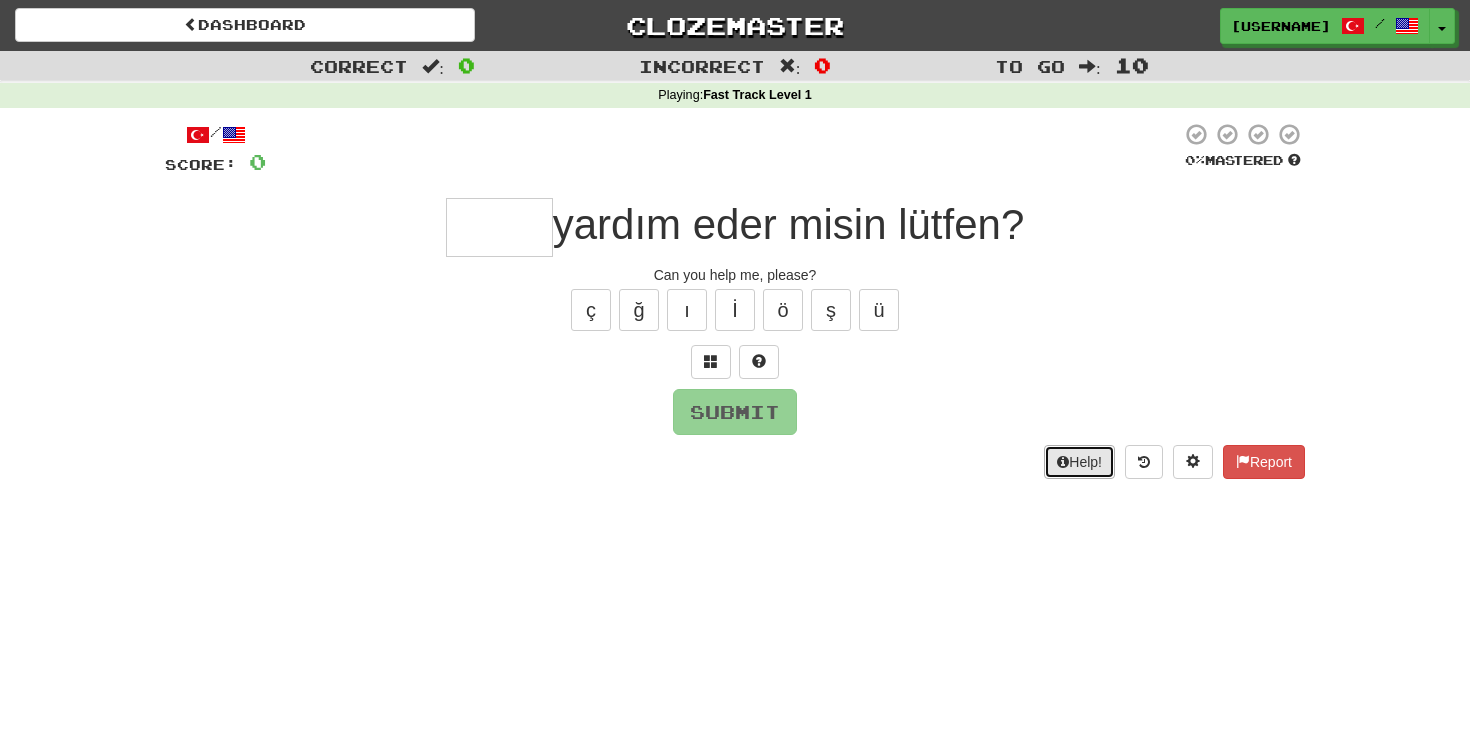 click on "Help!" at bounding box center [1079, 462] 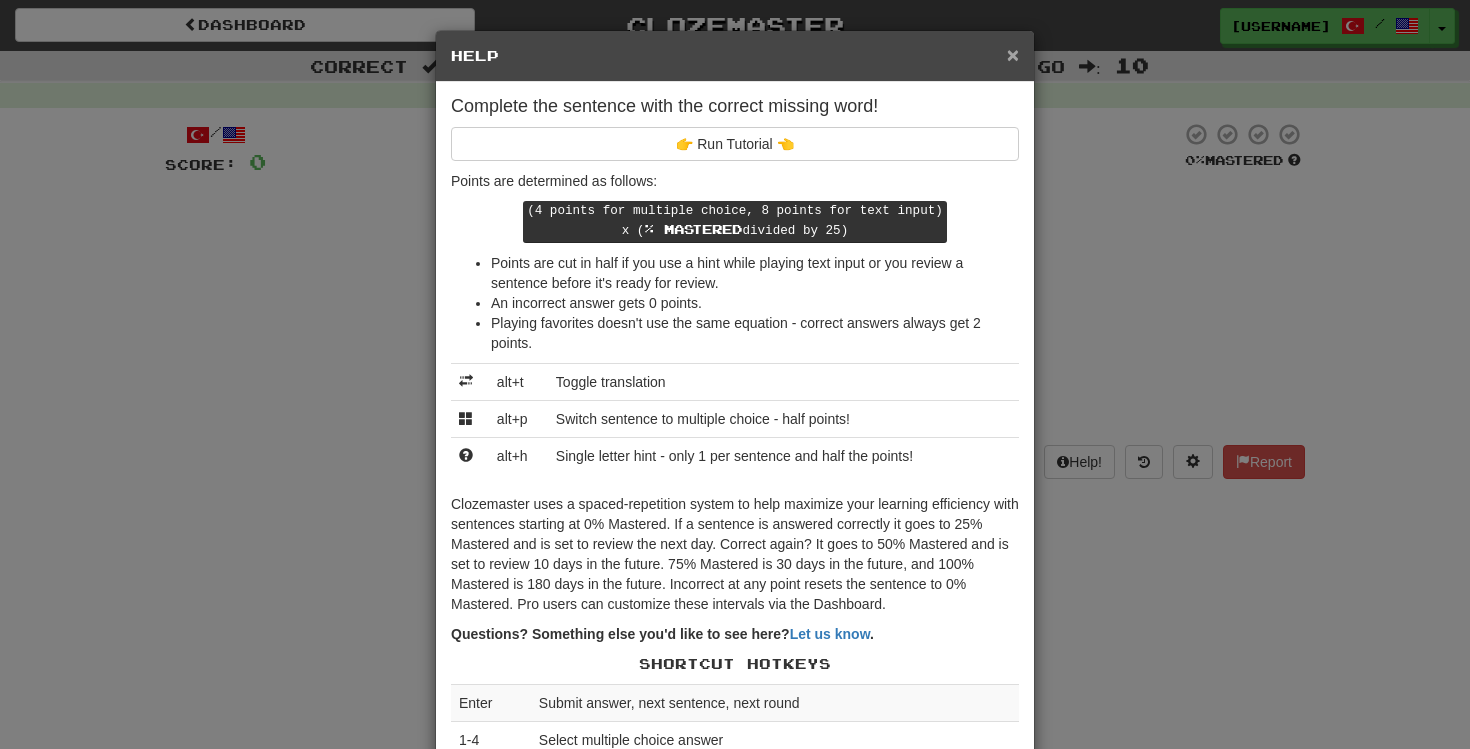 click on "×" at bounding box center (1013, 54) 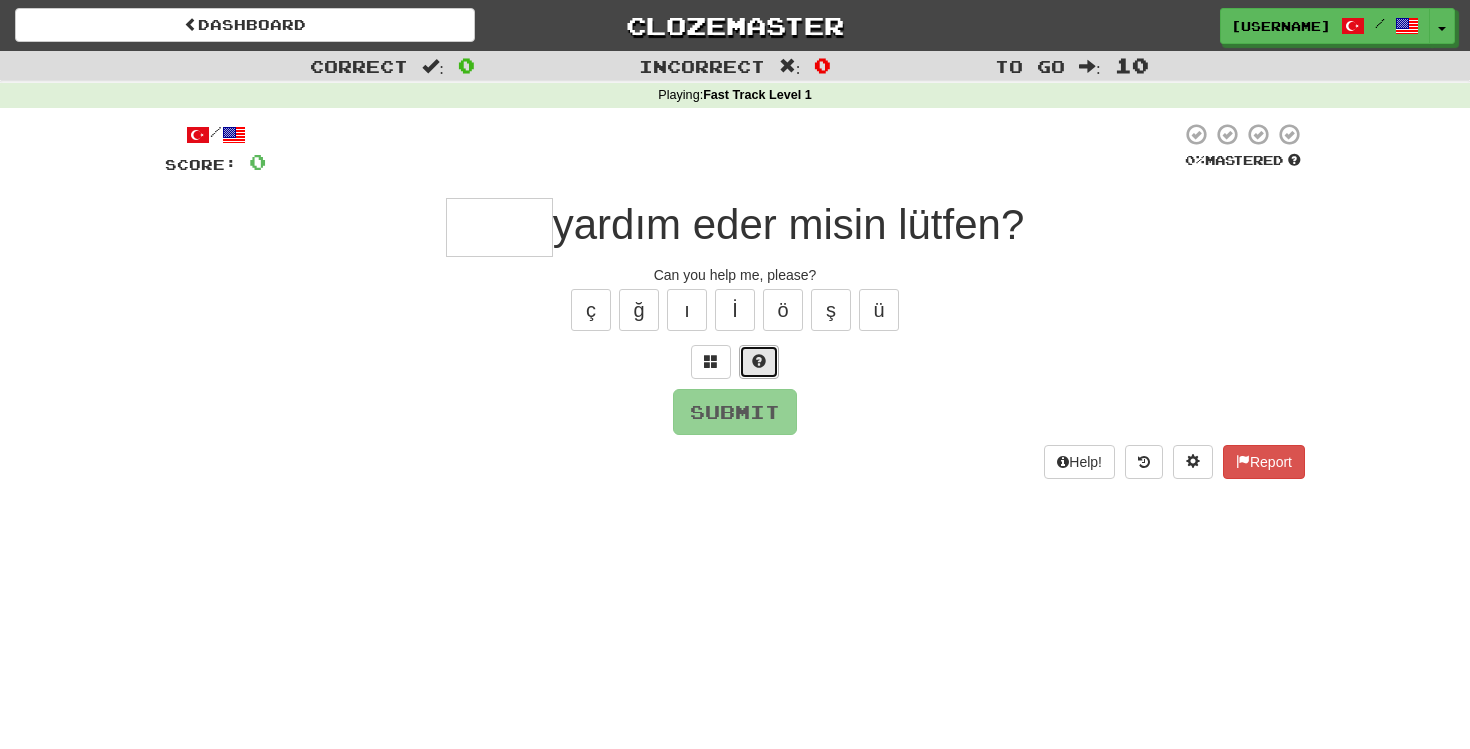 click at bounding box center (759, 361) 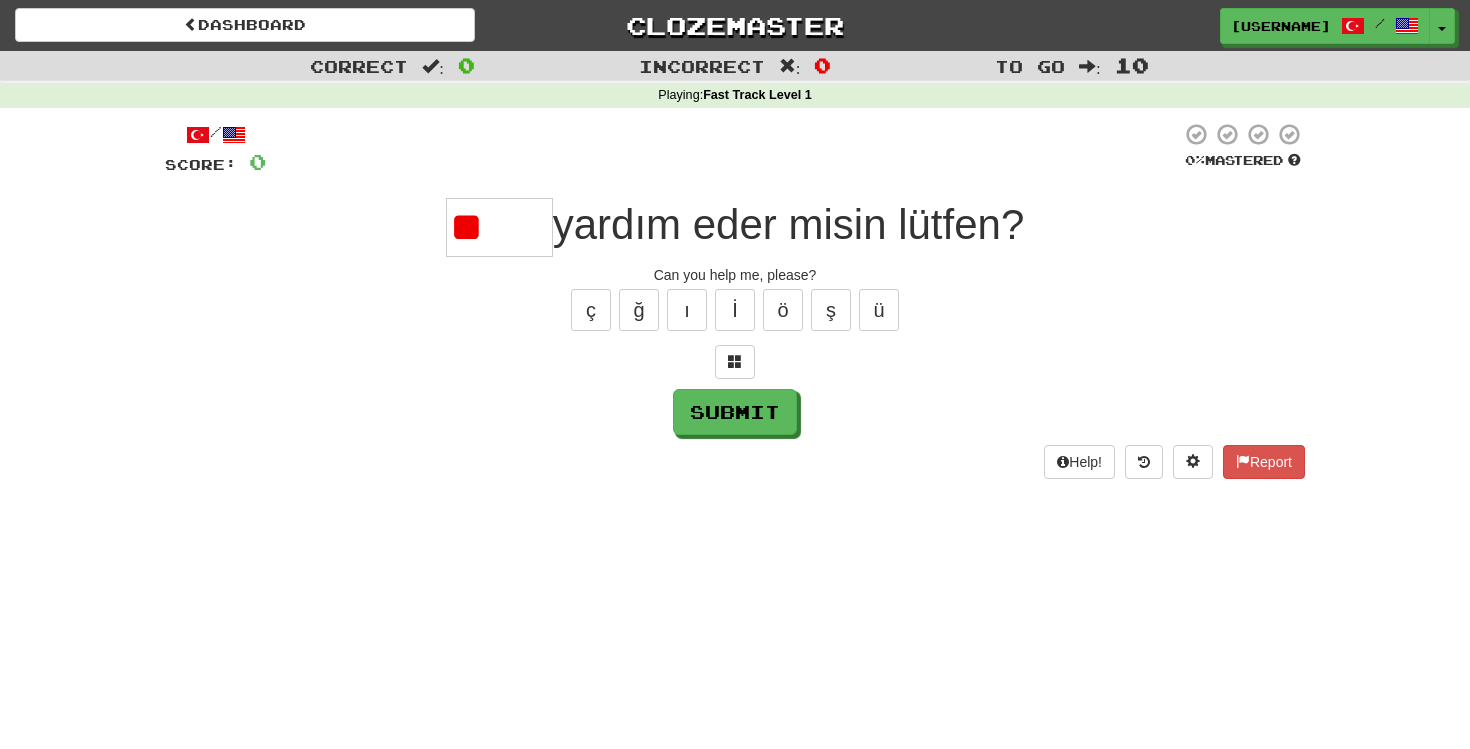 type on "*" 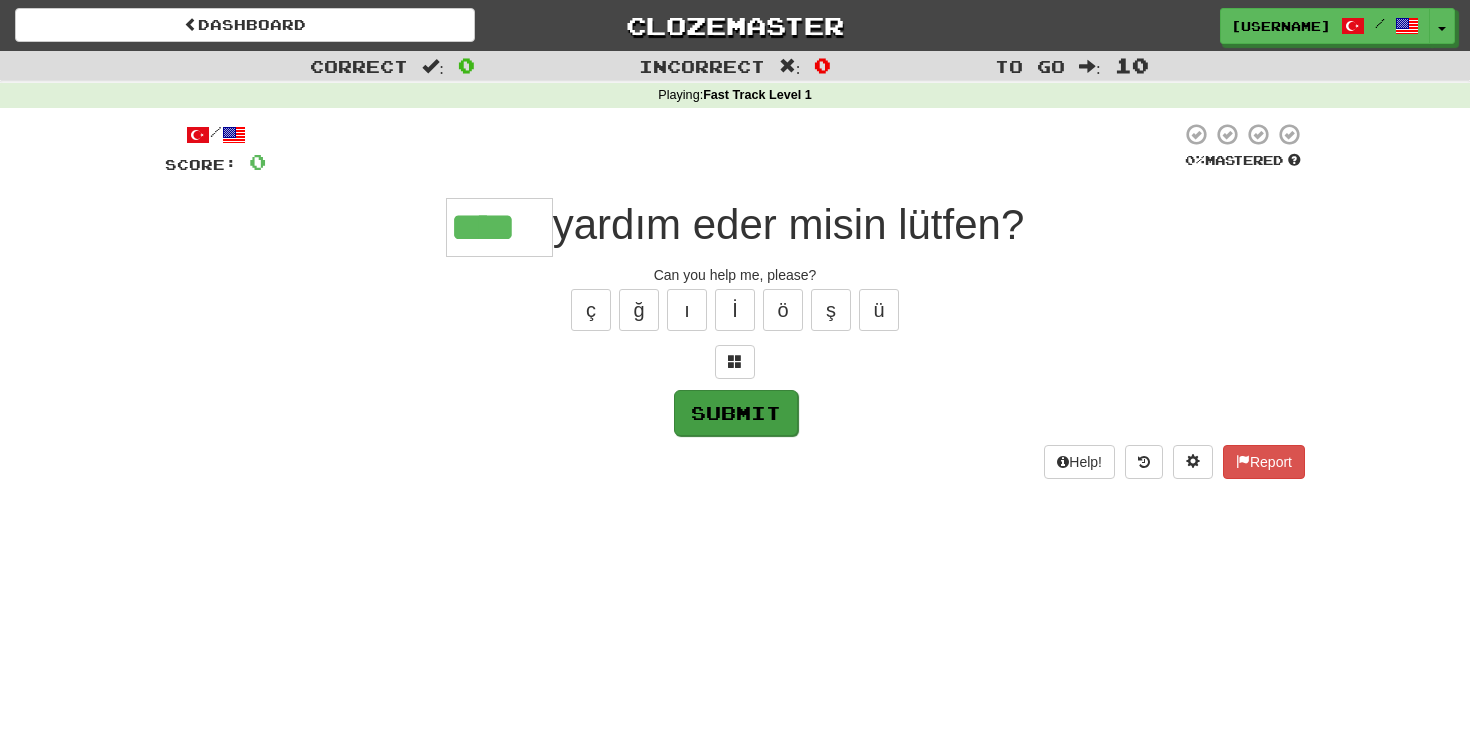 type on "****" 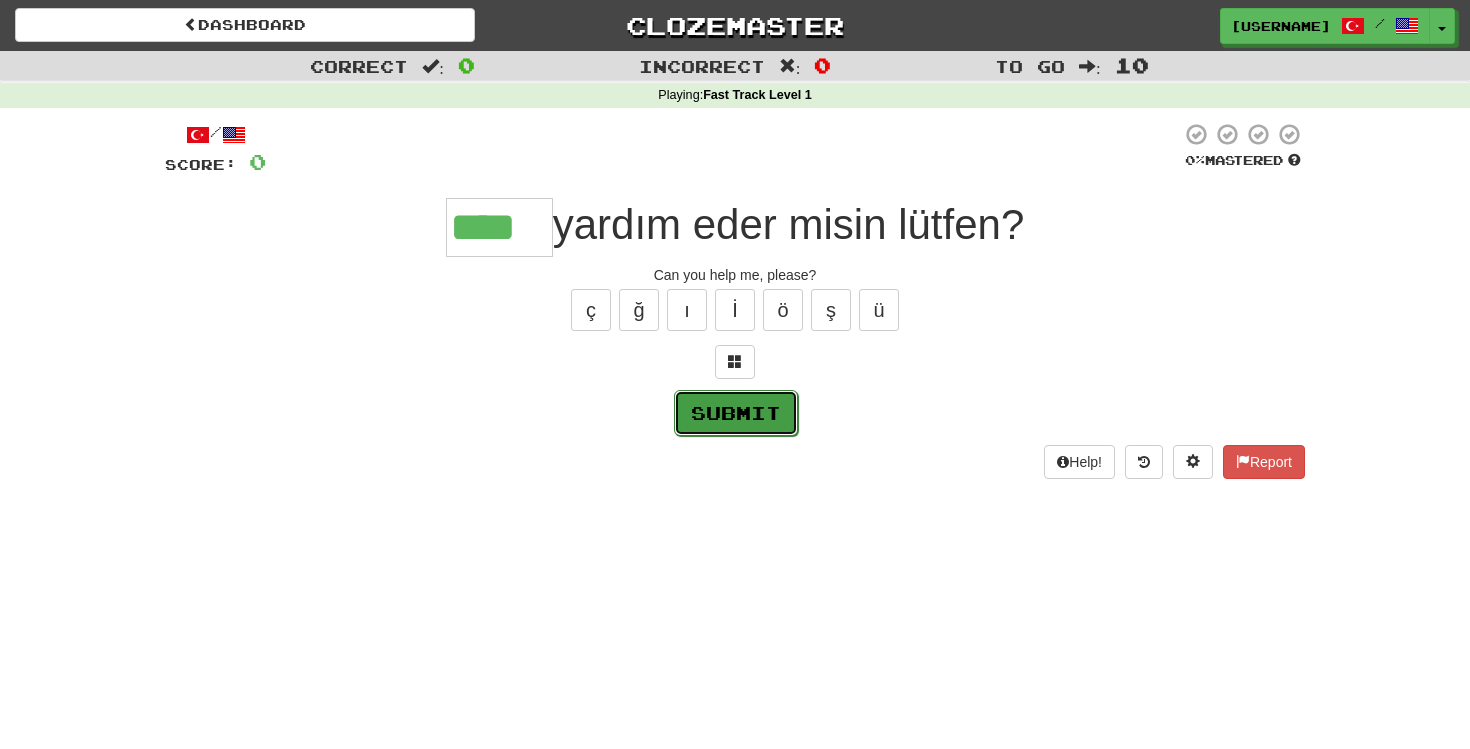 click on "Submit" at bounding box center (736, 413) 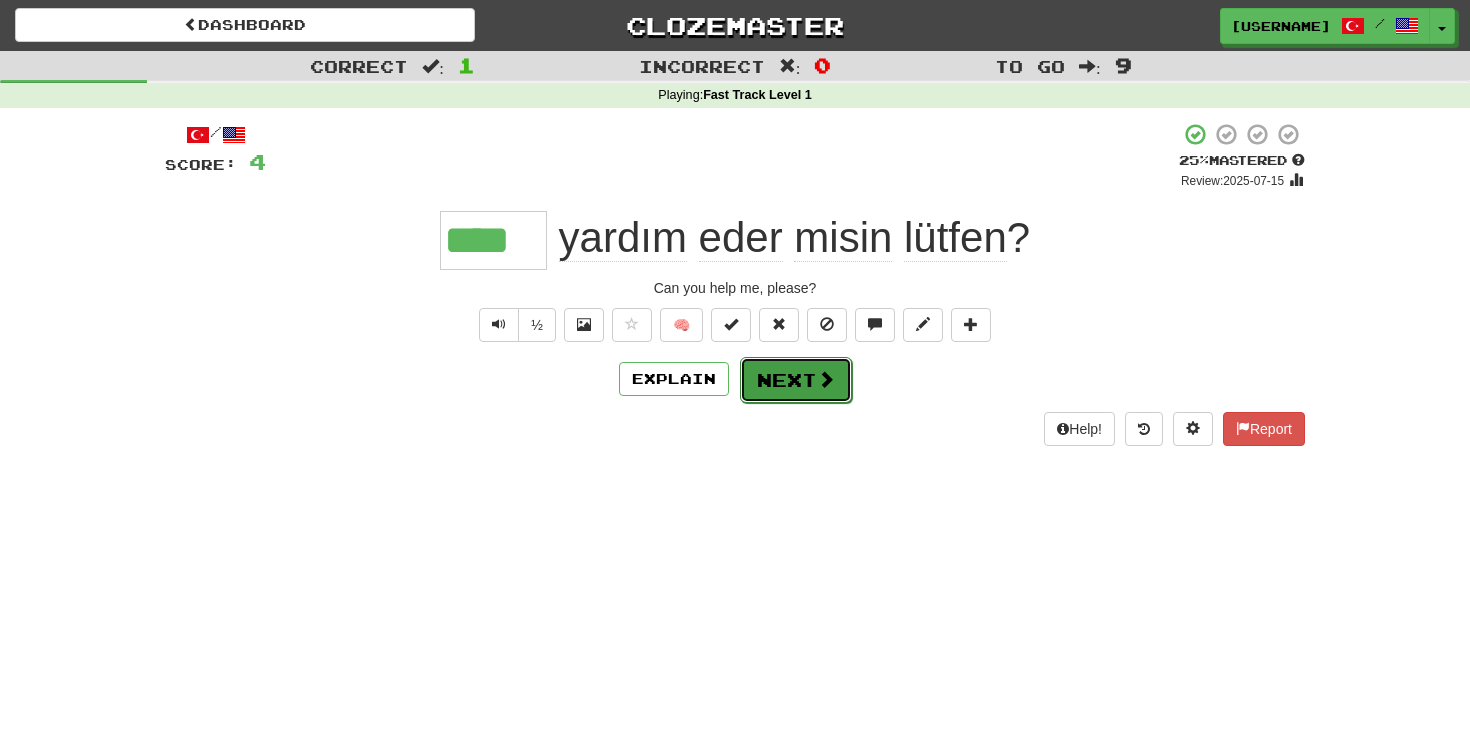 click on "Next" at bounding box center [796, 380] 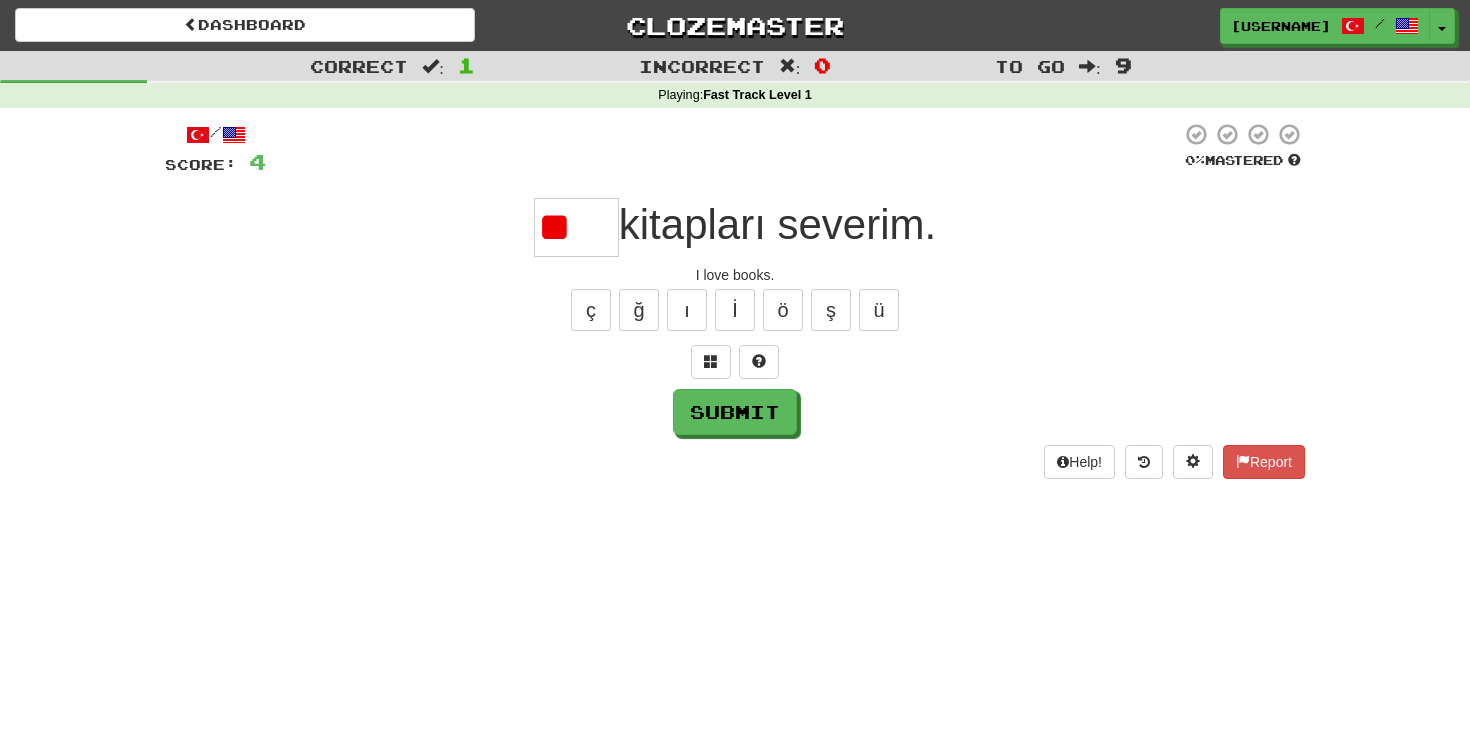 type on "*" 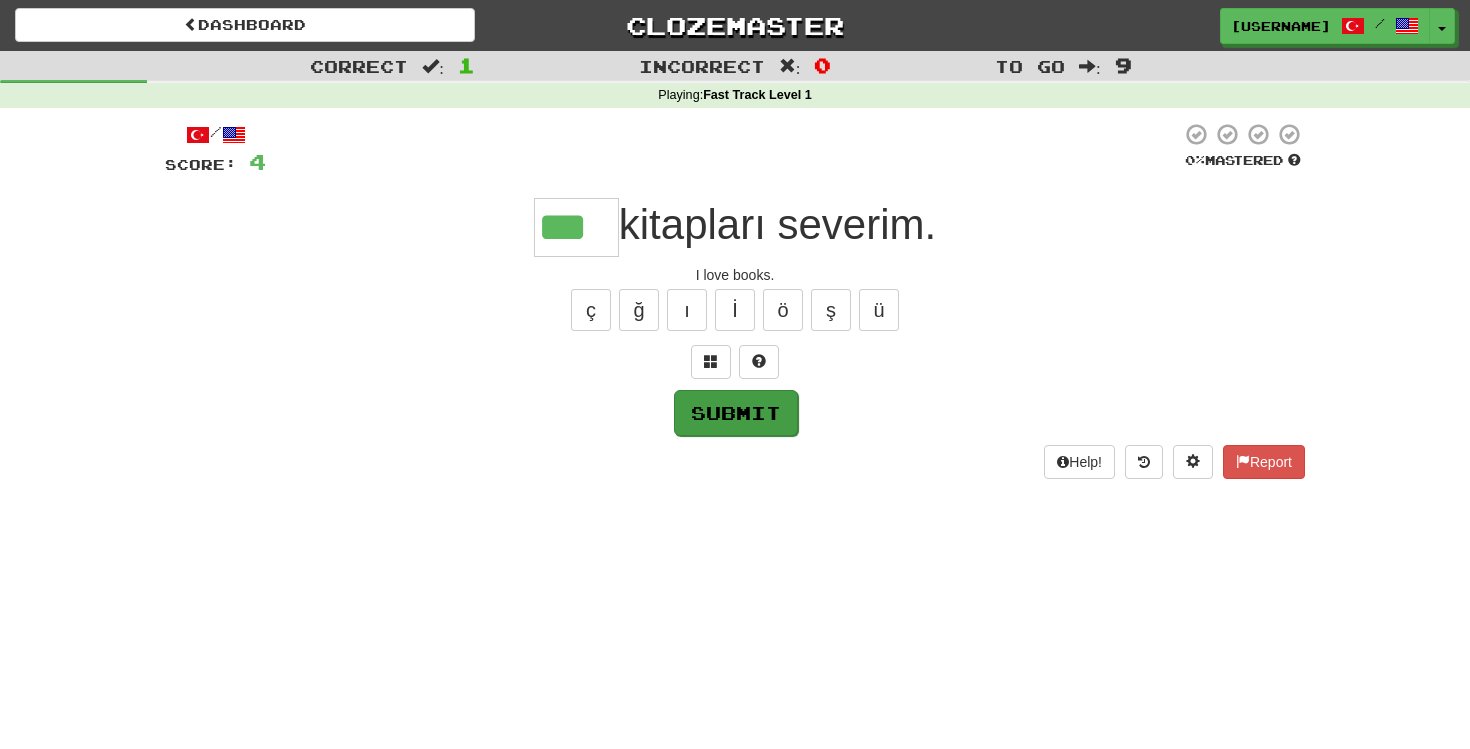 type on "***" 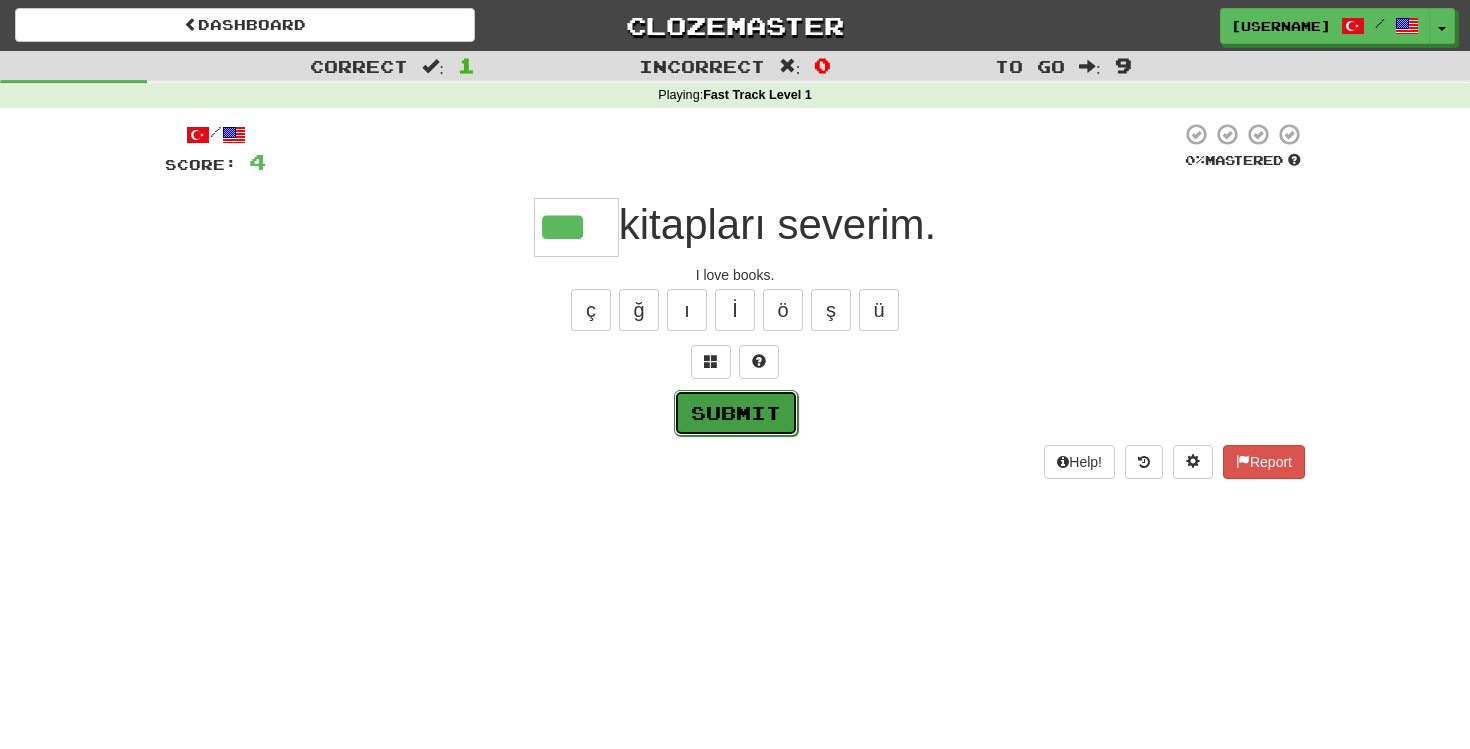 click on "Submit" at bounding box center [736, 413] 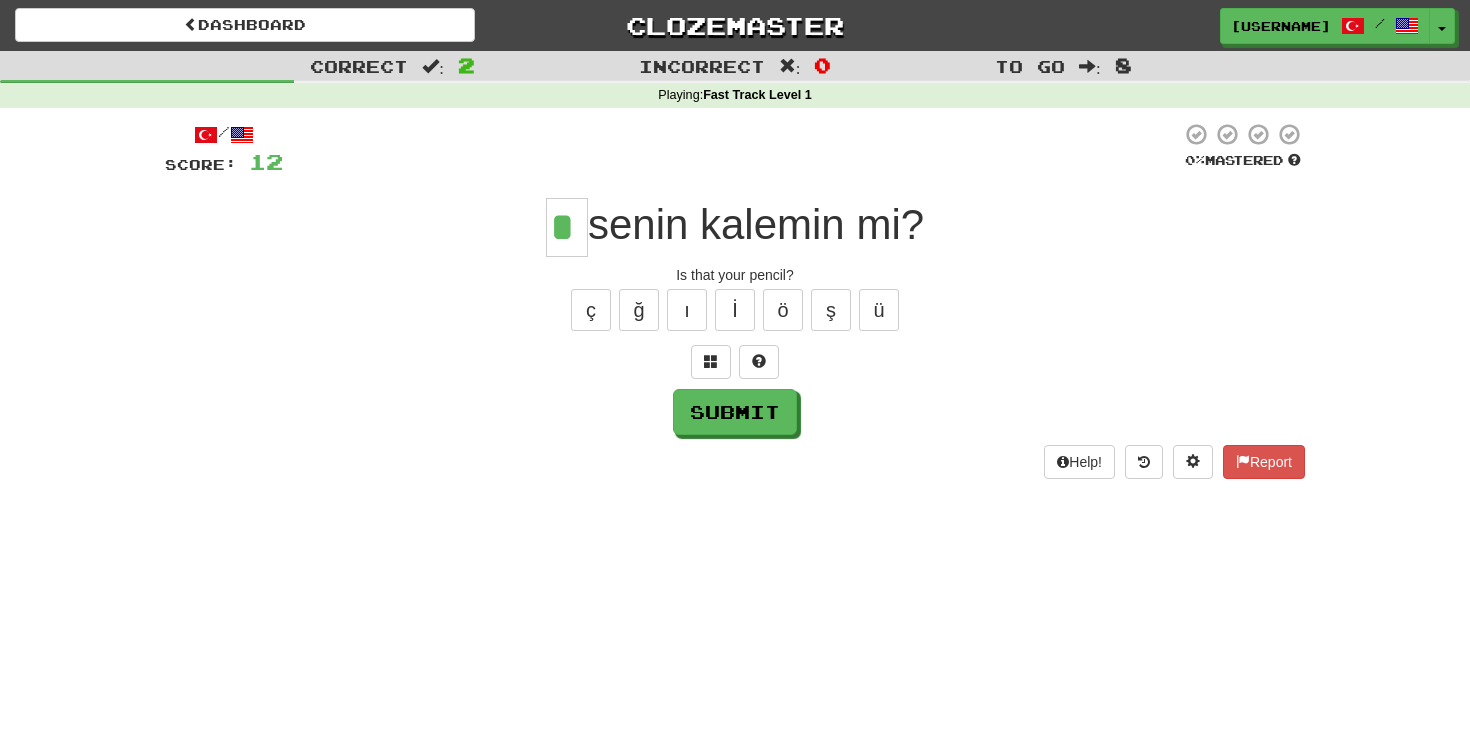 type on "*" 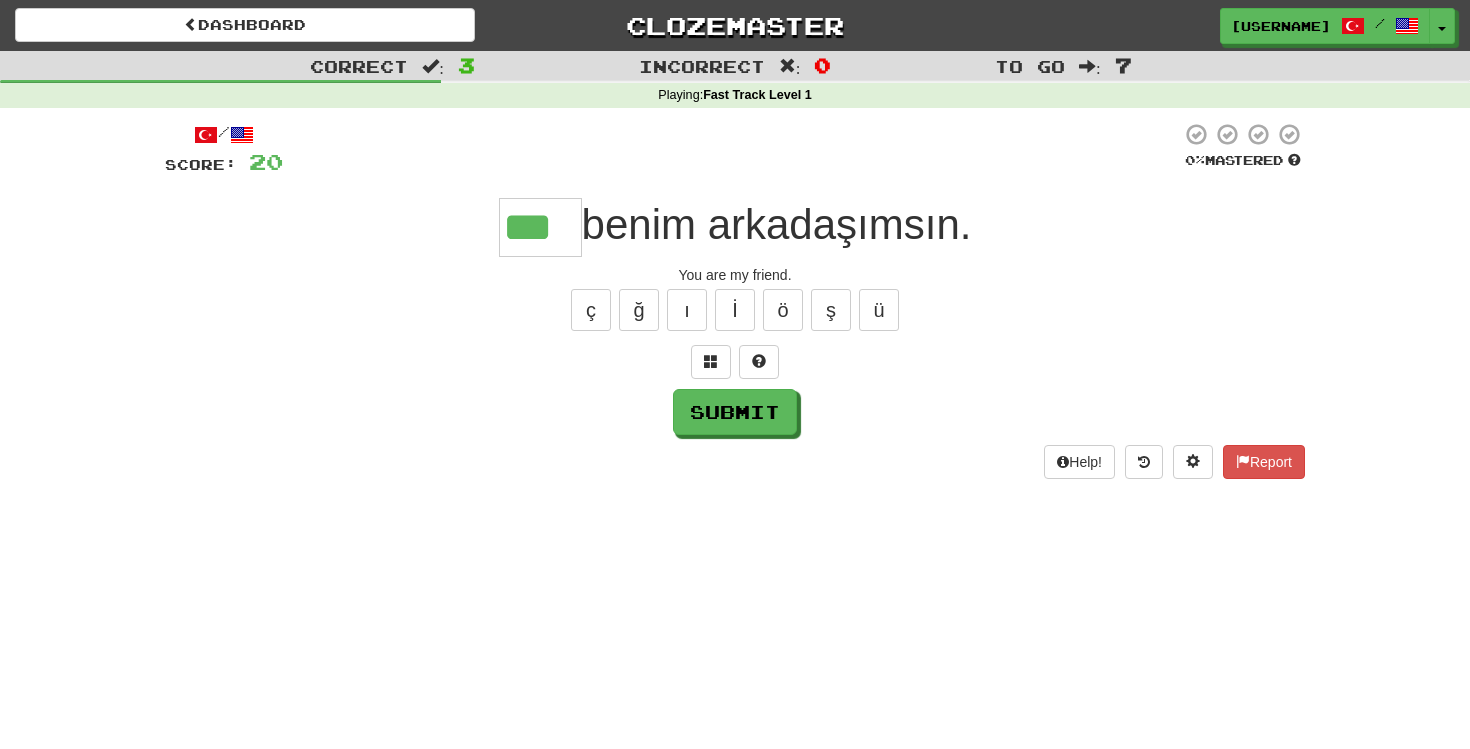 type on "***" 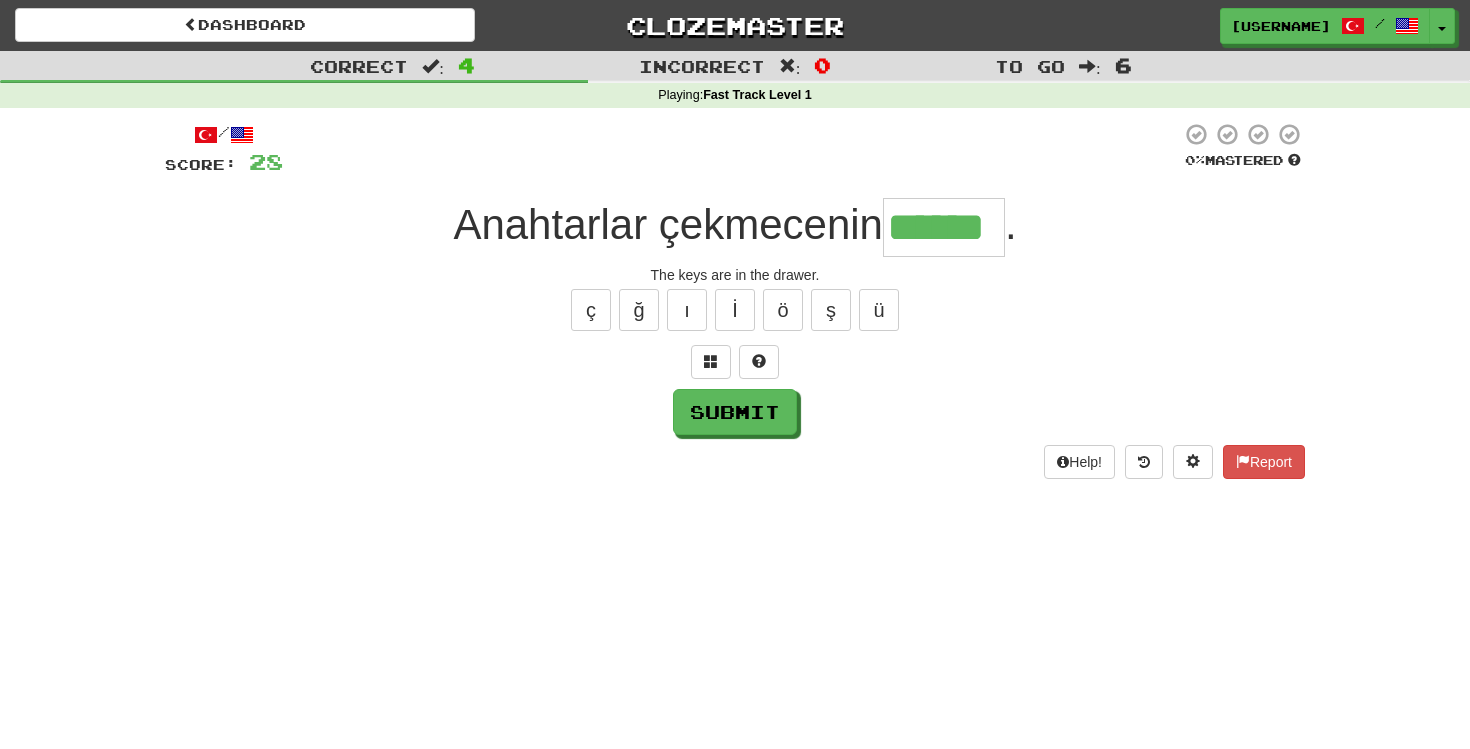 type on "******" 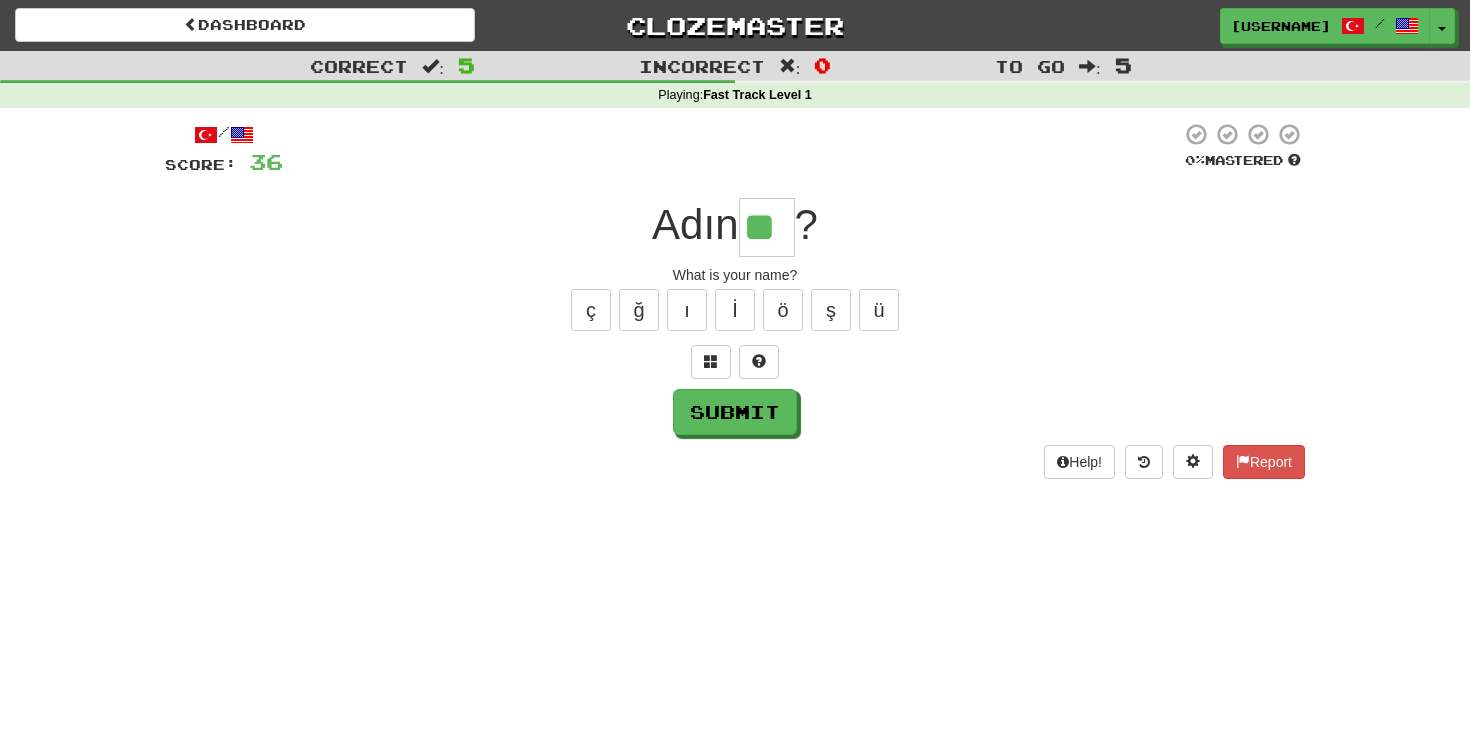 type on "**" 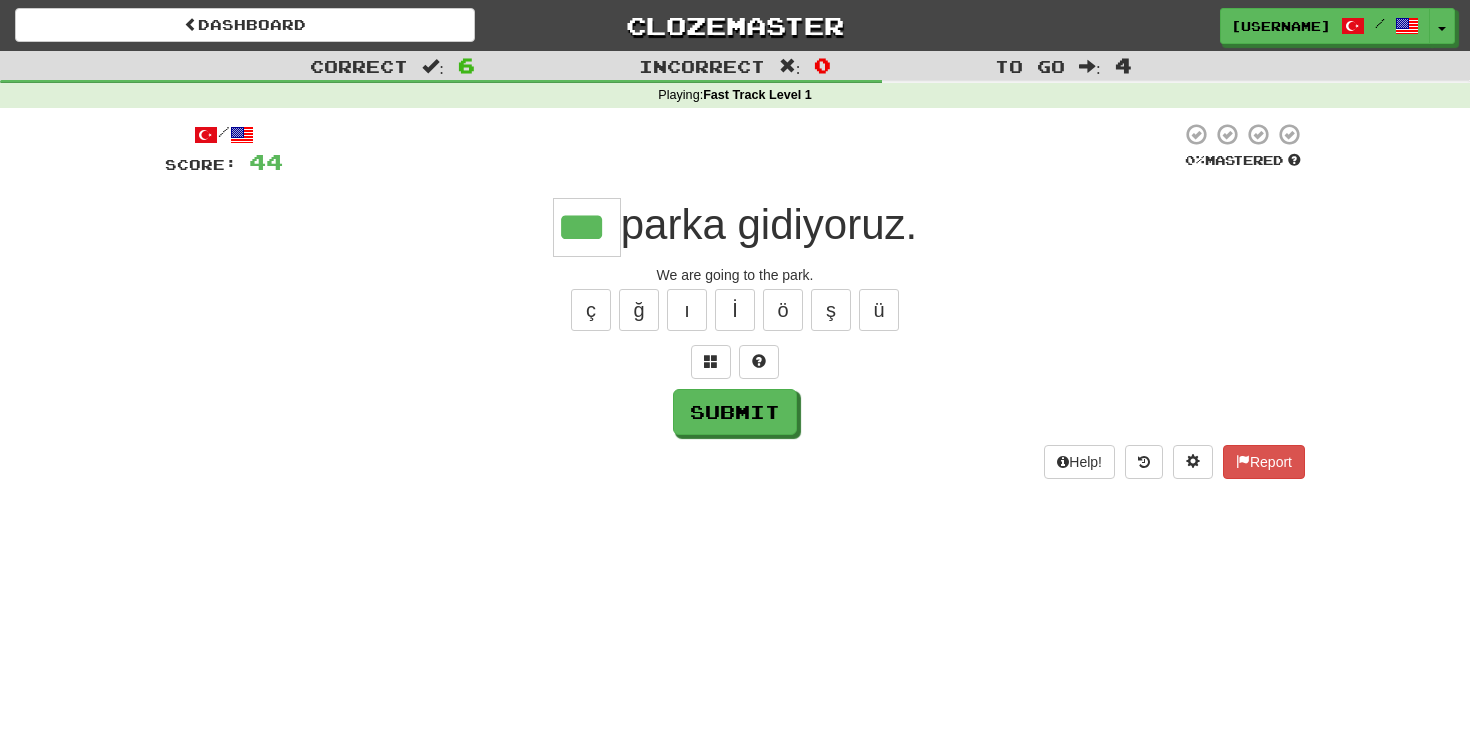 type on "***" 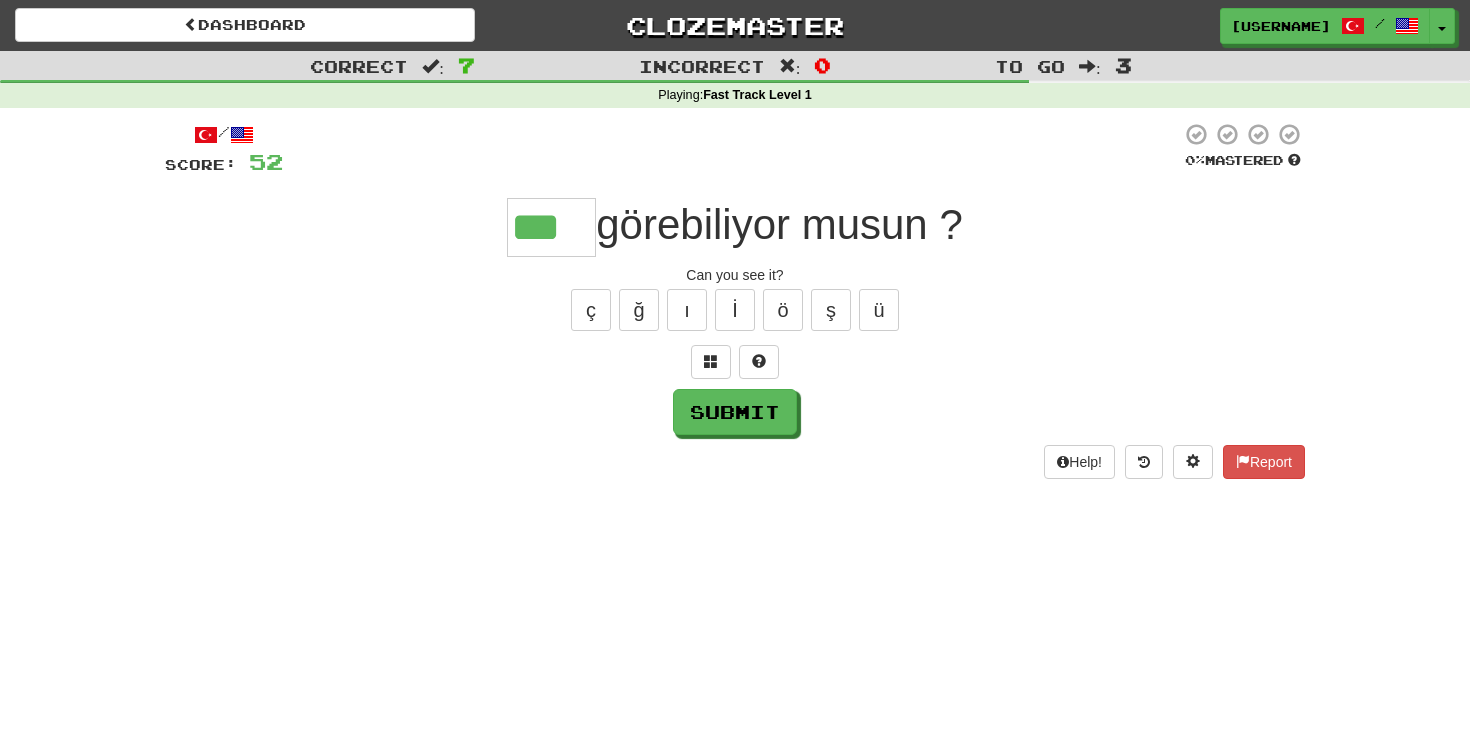 type on "***" 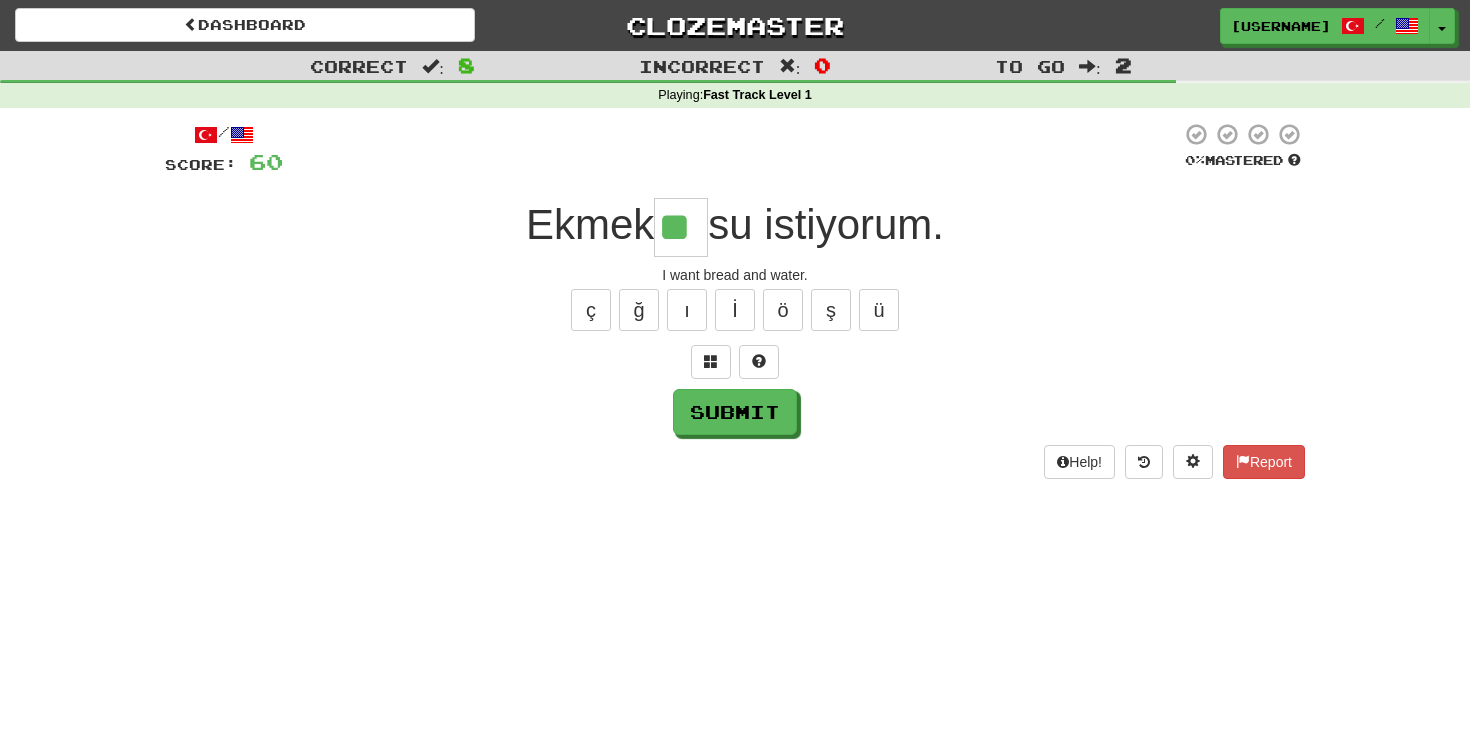 type on "**" 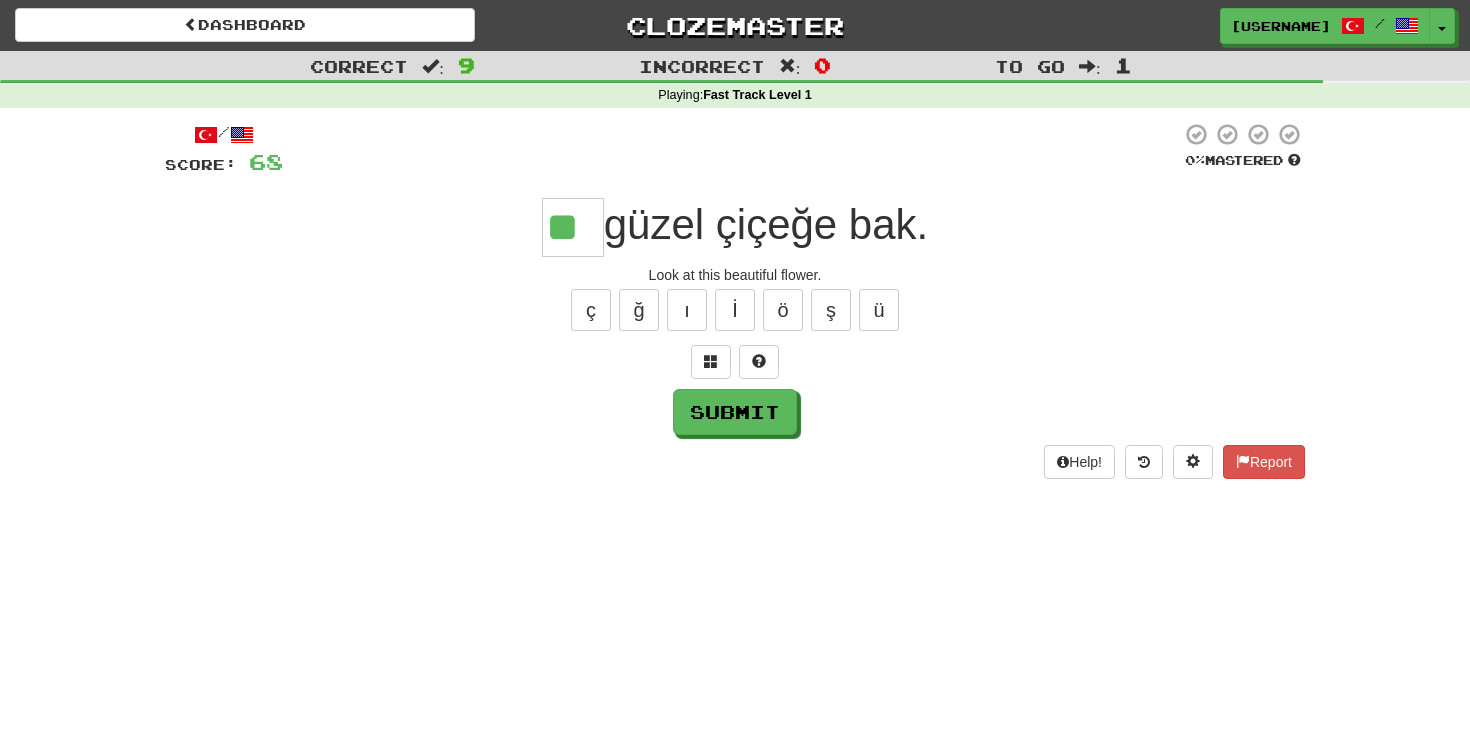 type on "**" 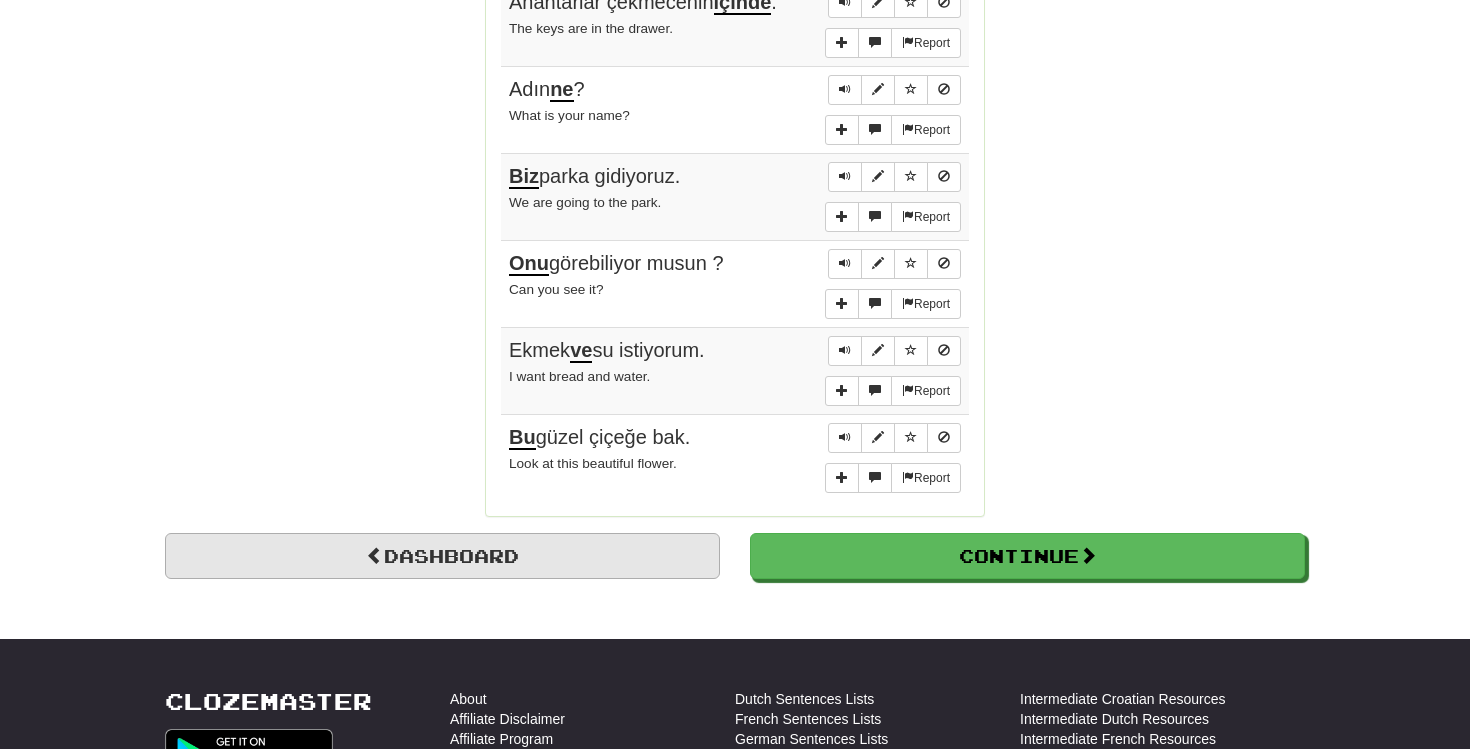 scroll, scrollTop: 1630, scrollLeft: 0, axis: vertical 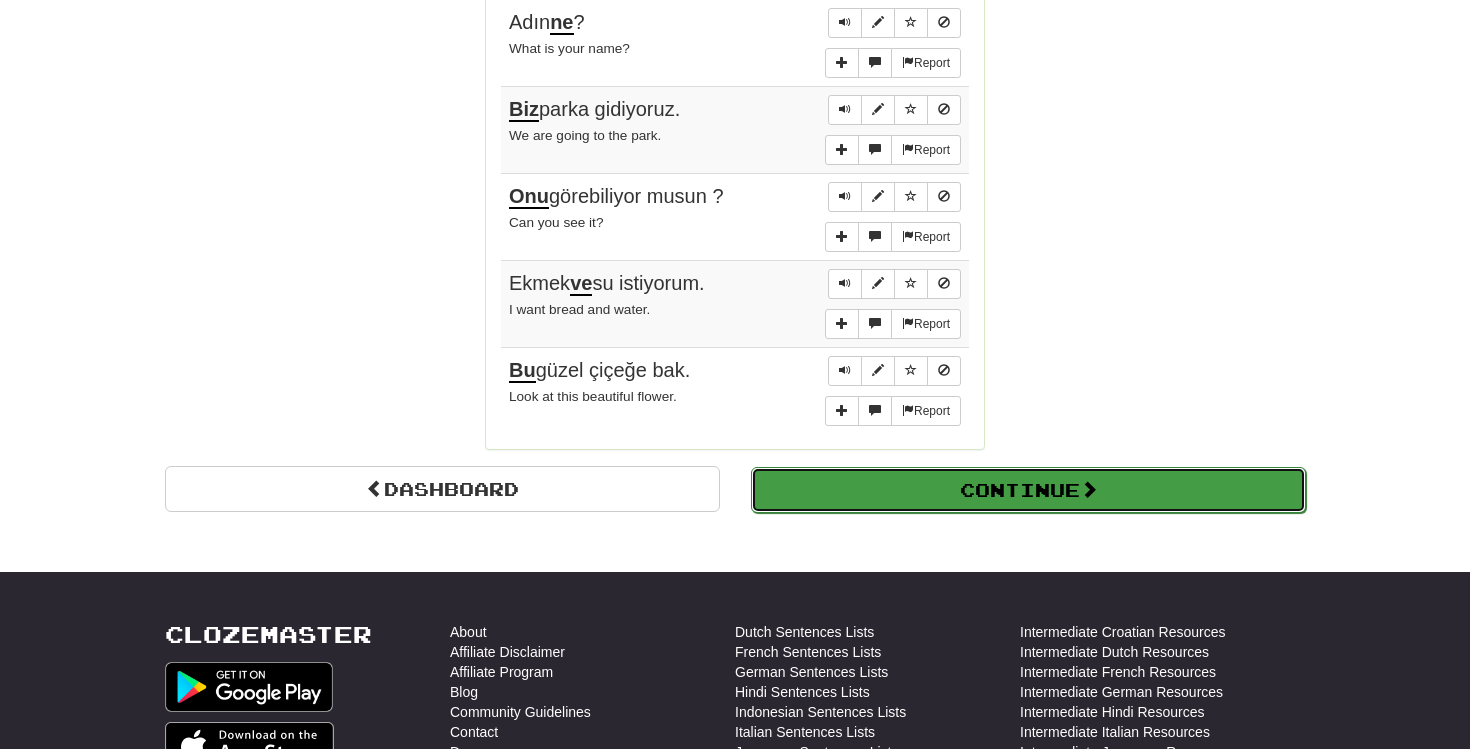 click on "Continue" at bounding box center (1028, 490) 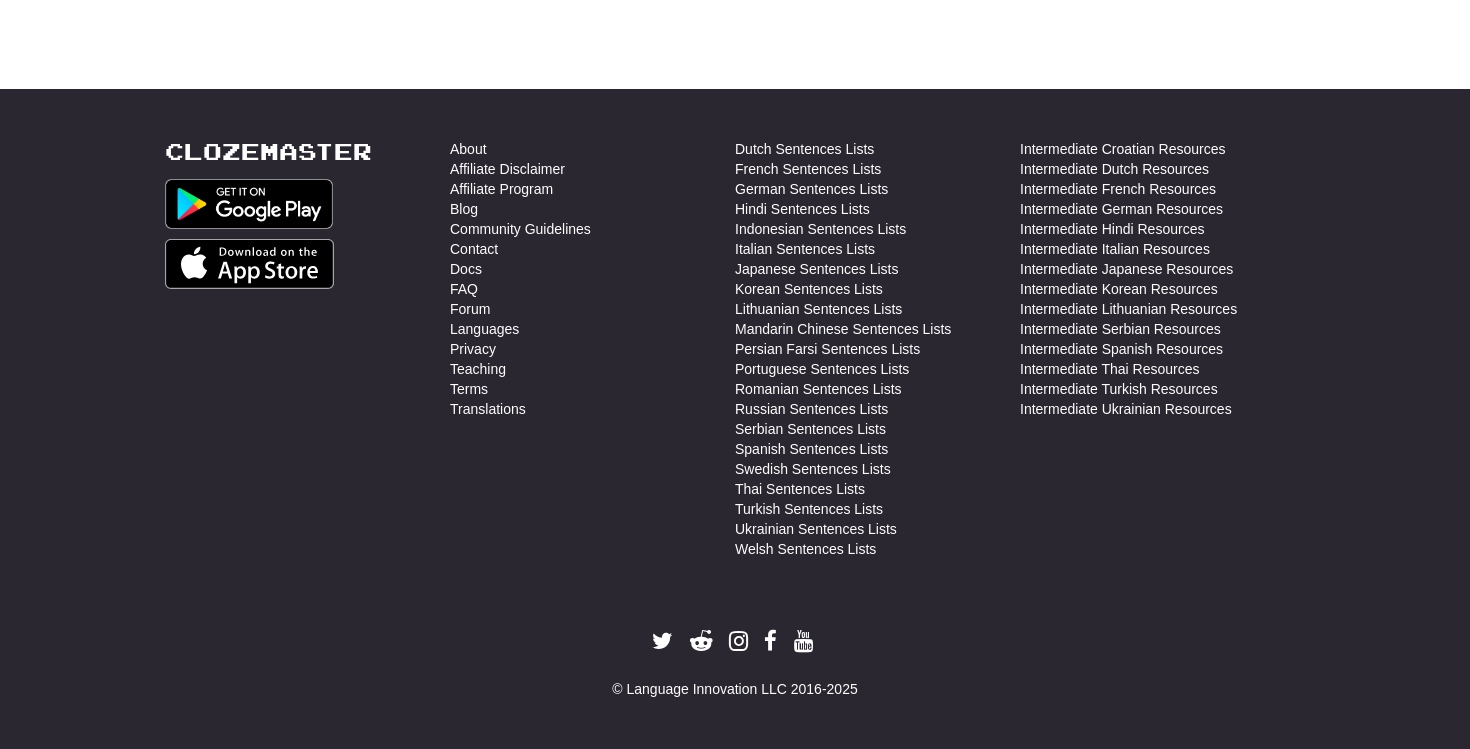 scroll, scrollTop: 0, scrollLeft: 0, axis: both 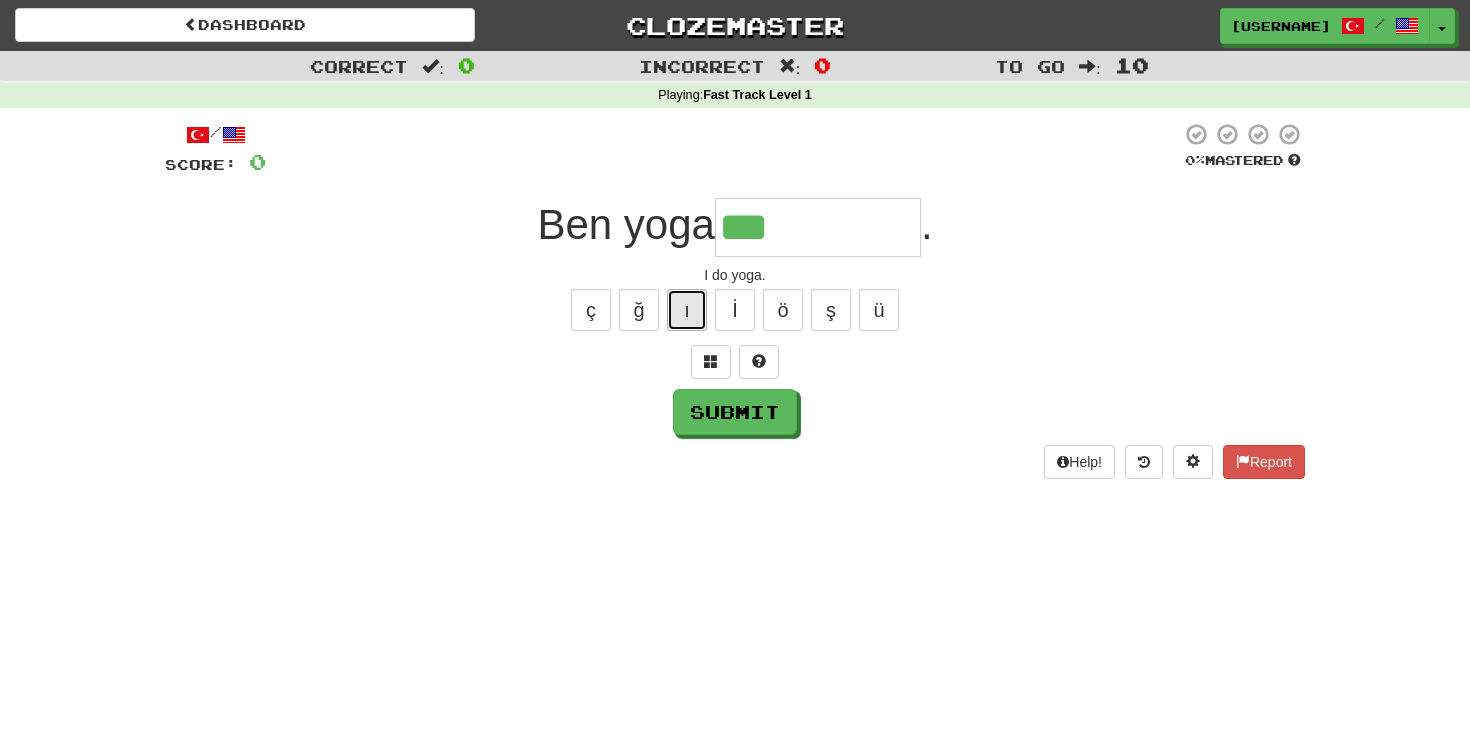 click on "ı" at bounding box center [687, 310] 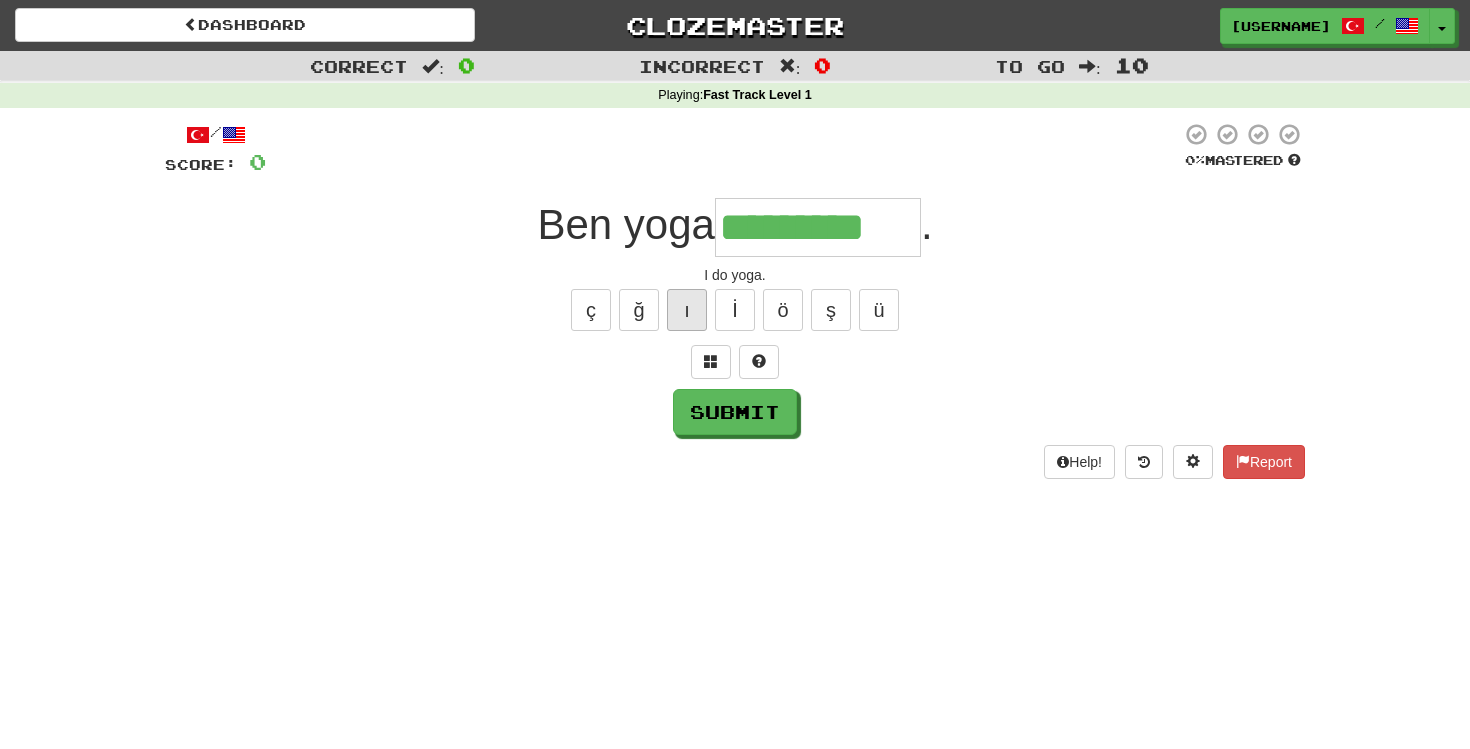 type on "*********" 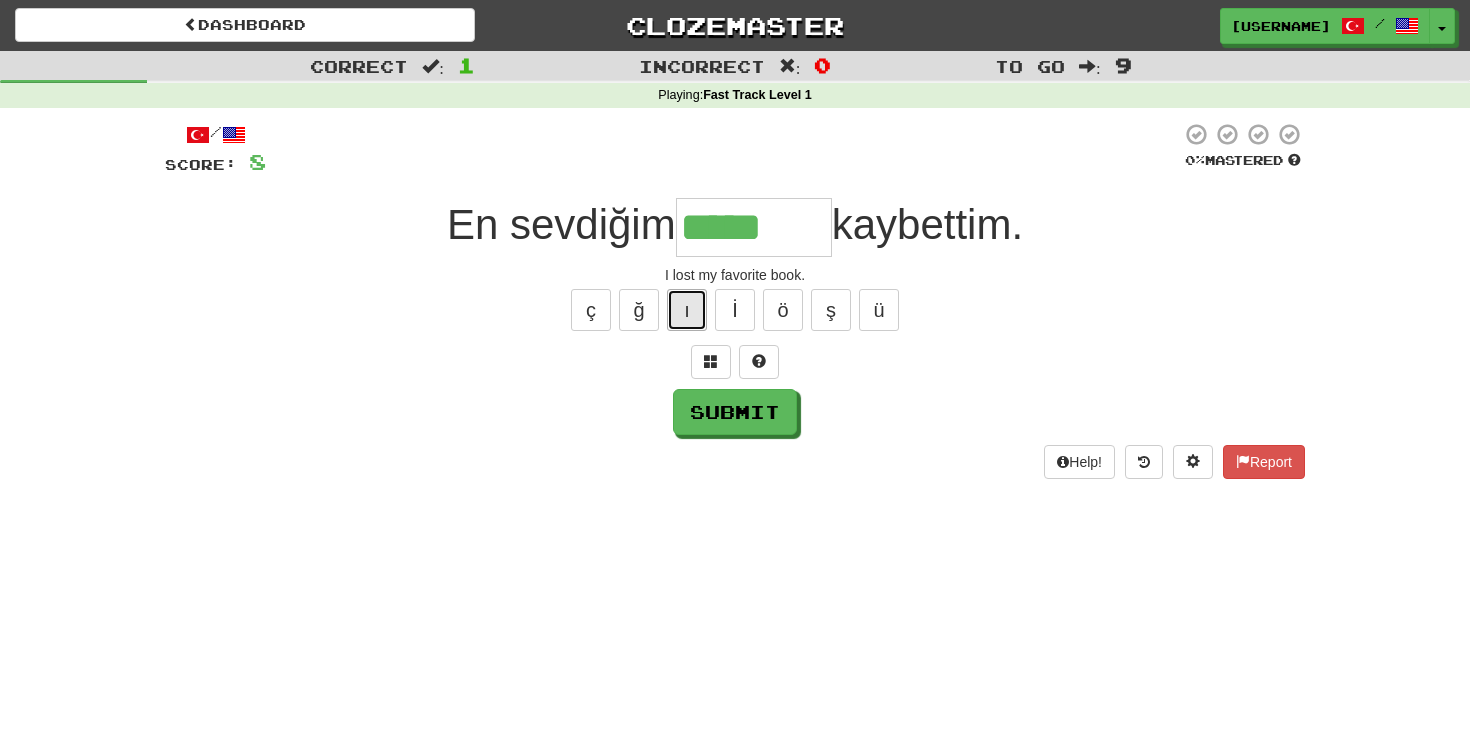 click on "ı" at bounding box center [687, 310] 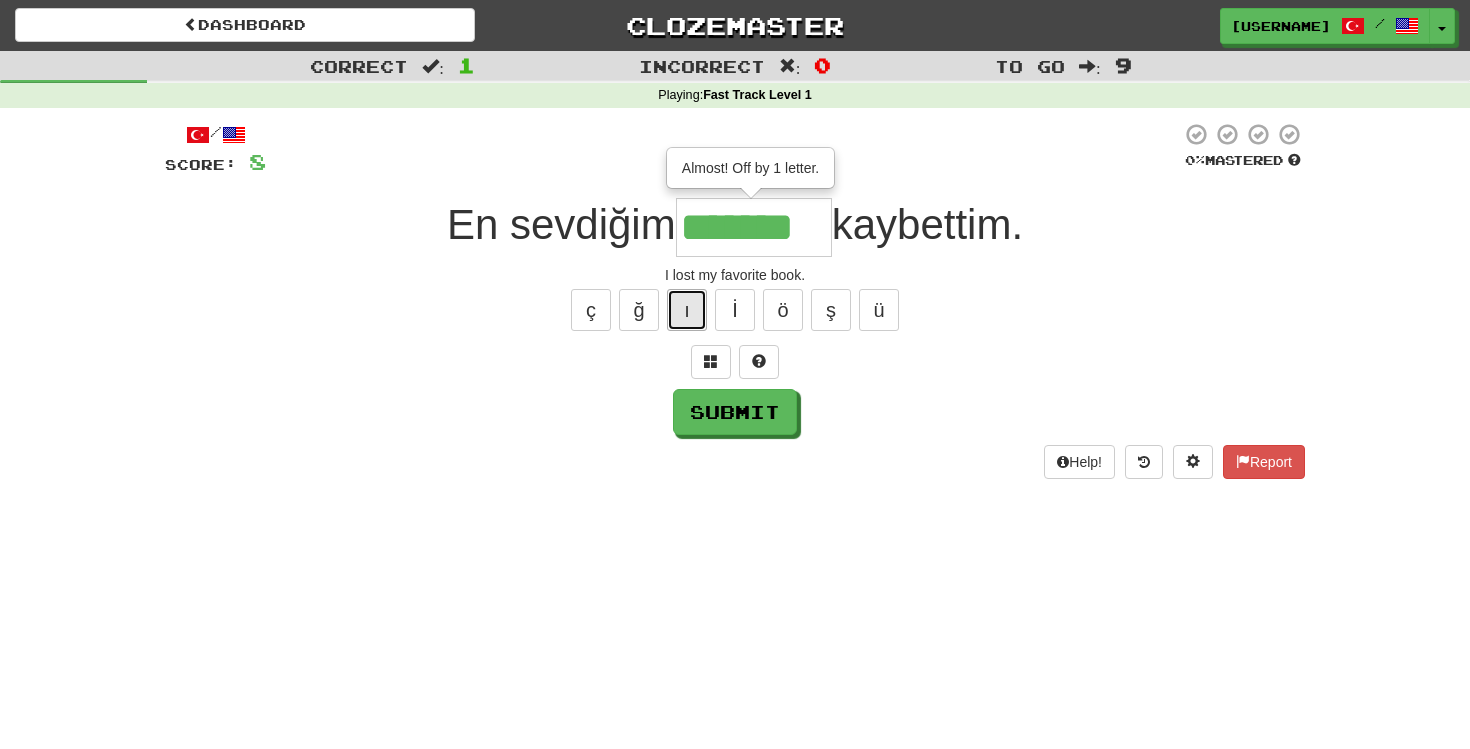 click on "ı" at bounding box center [687, 310] 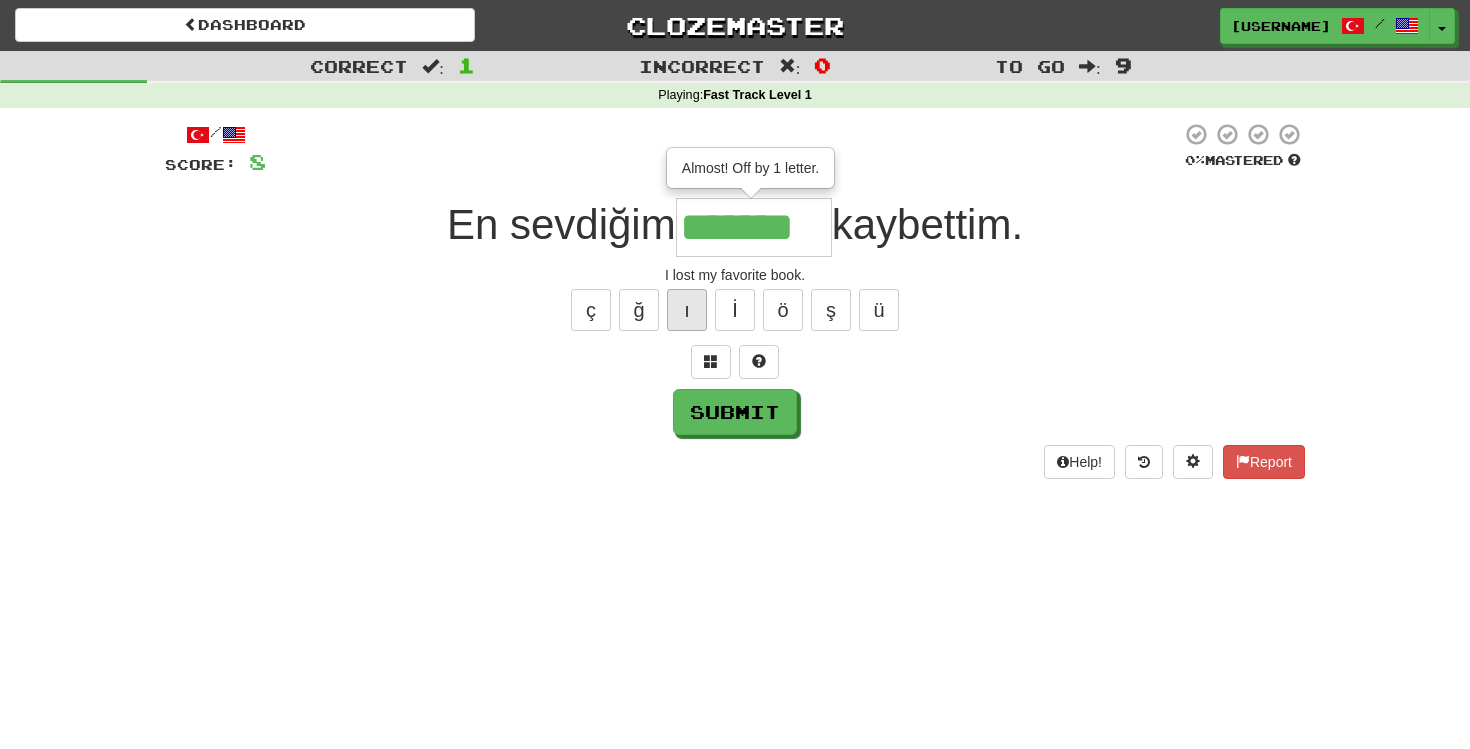 type on "********" 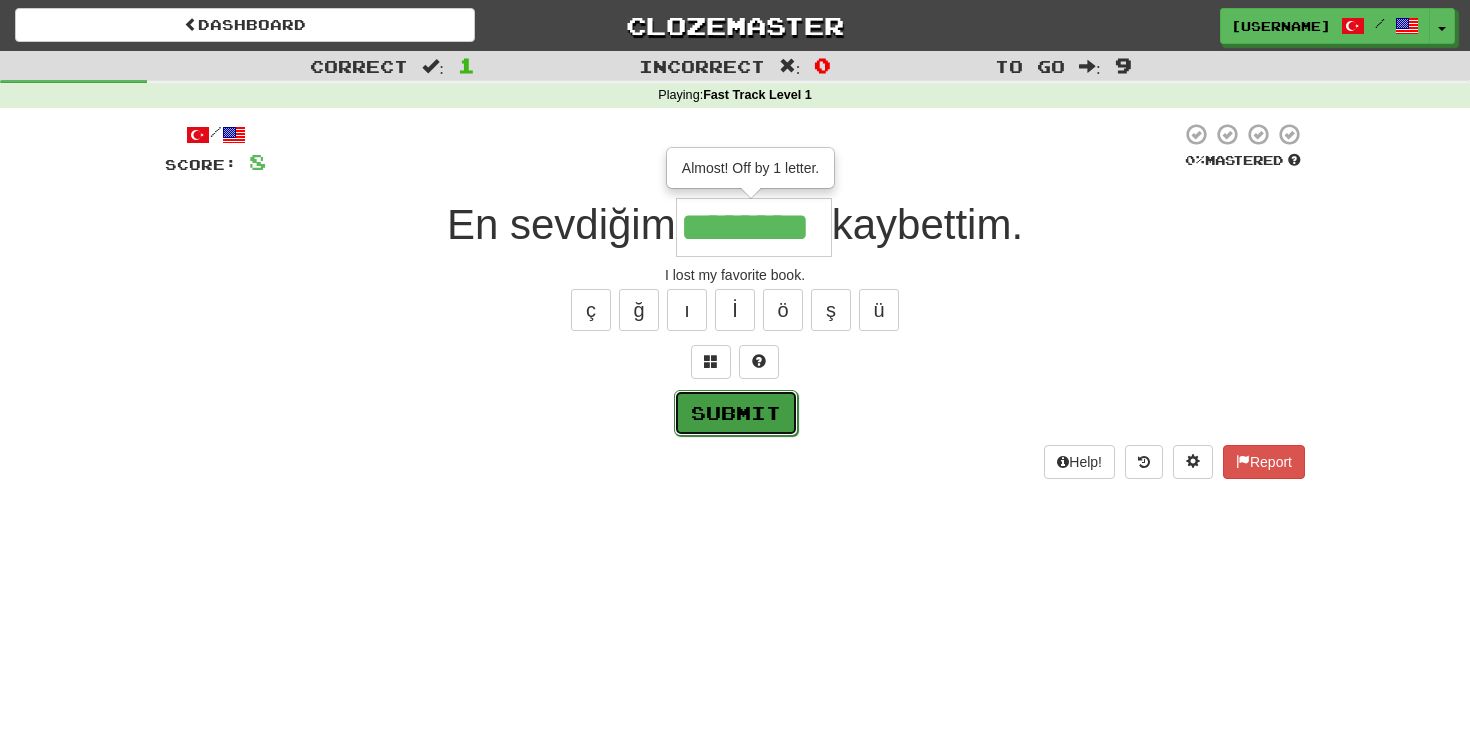 click on "Submit" at bounding box center (736, 413) 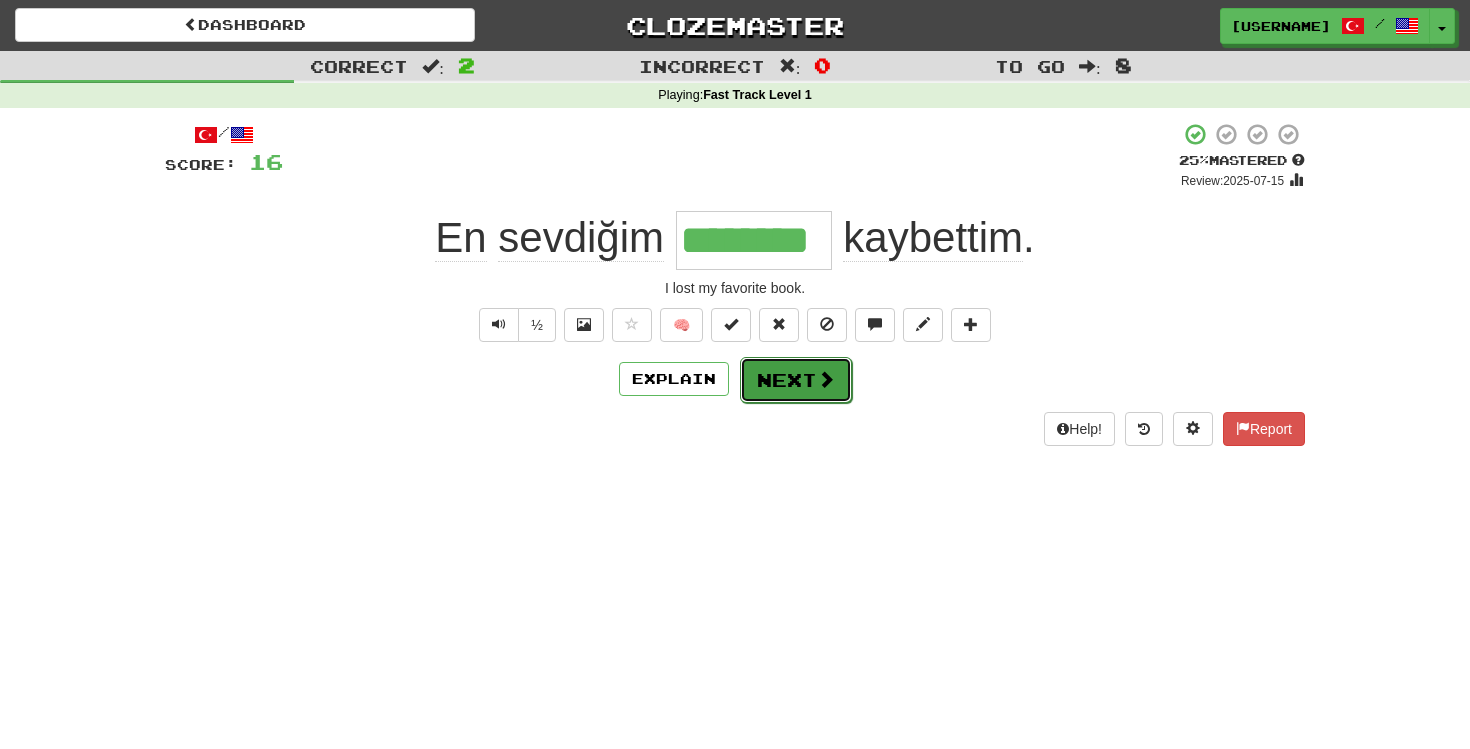 click on "Next" at bounding box center [796, 380] 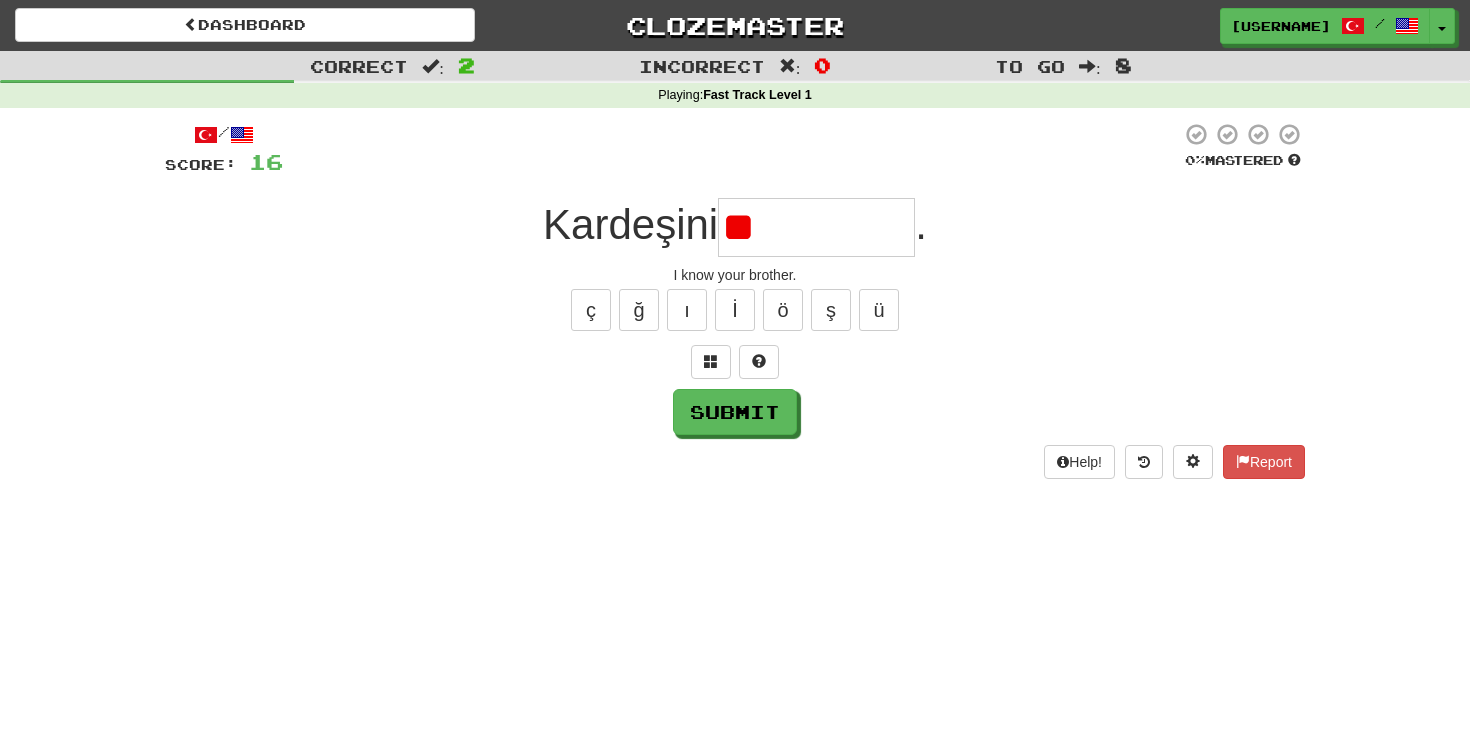 type on "*" 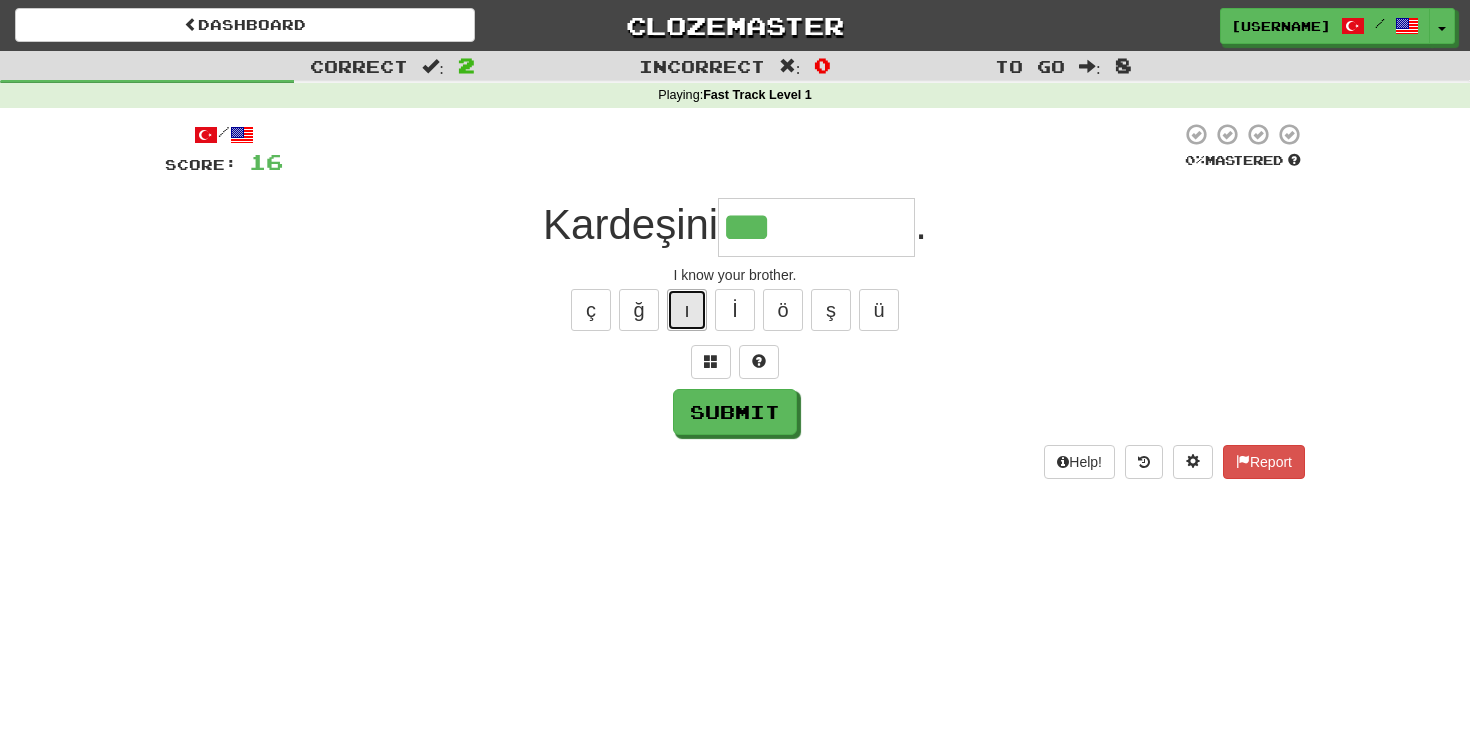 click on "ı" at bounding box center [687, 310] 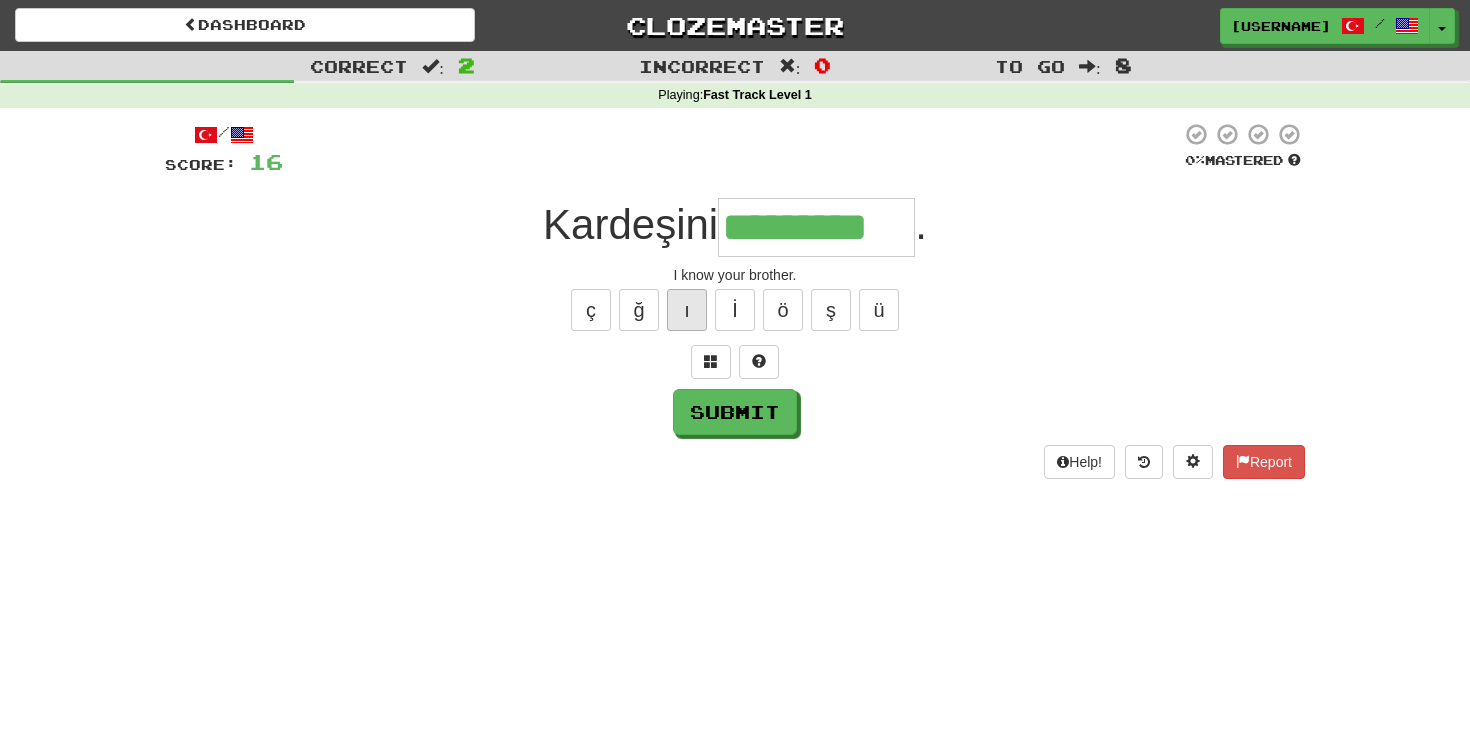 type on "*********" 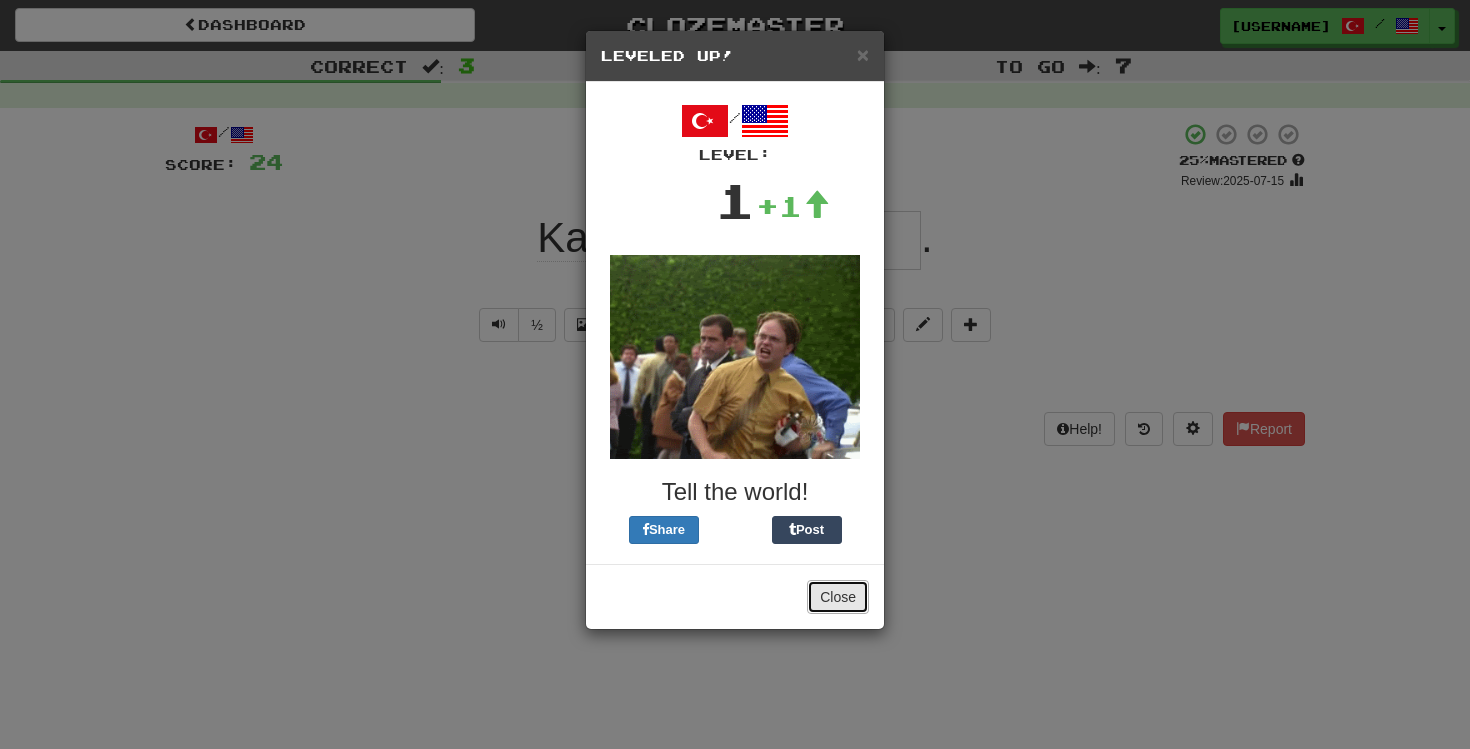 click on "Close" at bounding box center [838, 597] 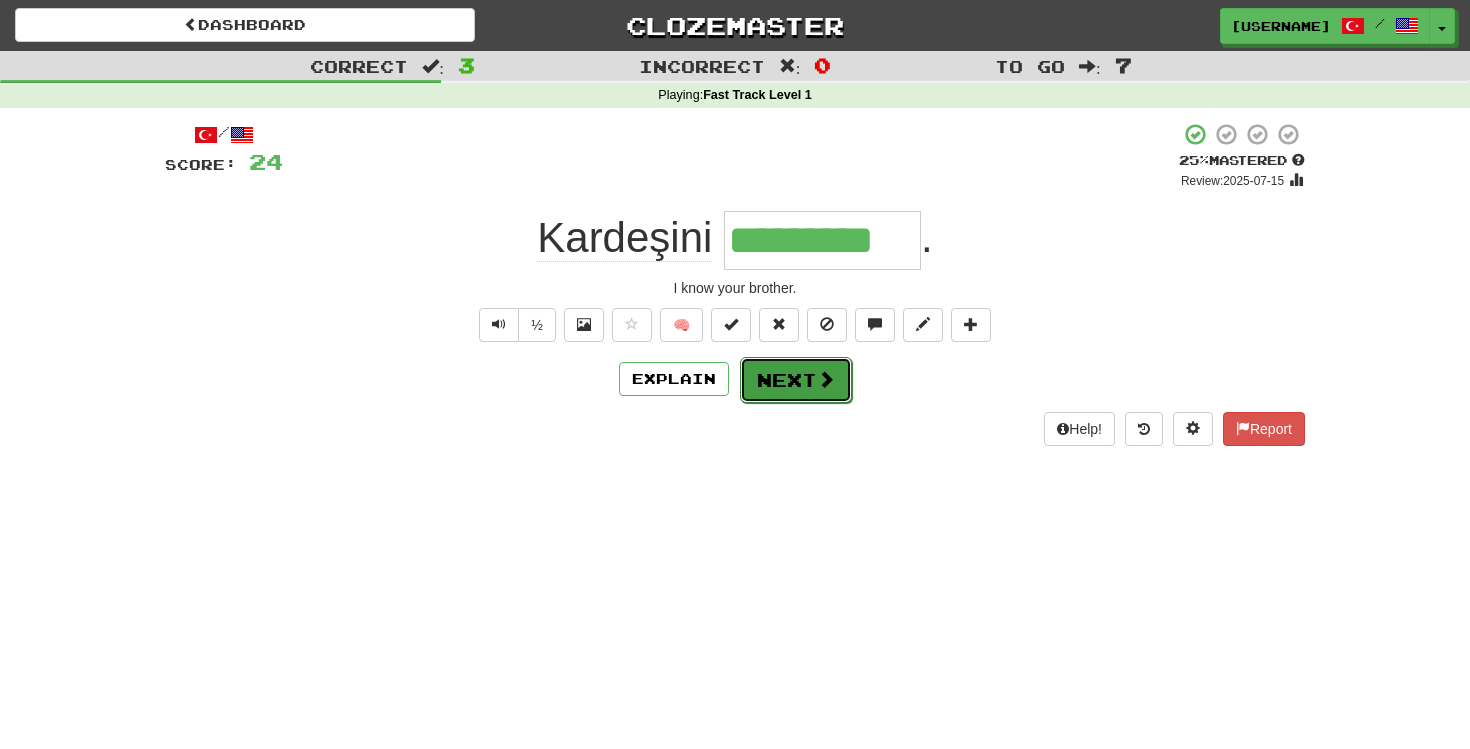 click on "Next" at bounding box center [796, 380] 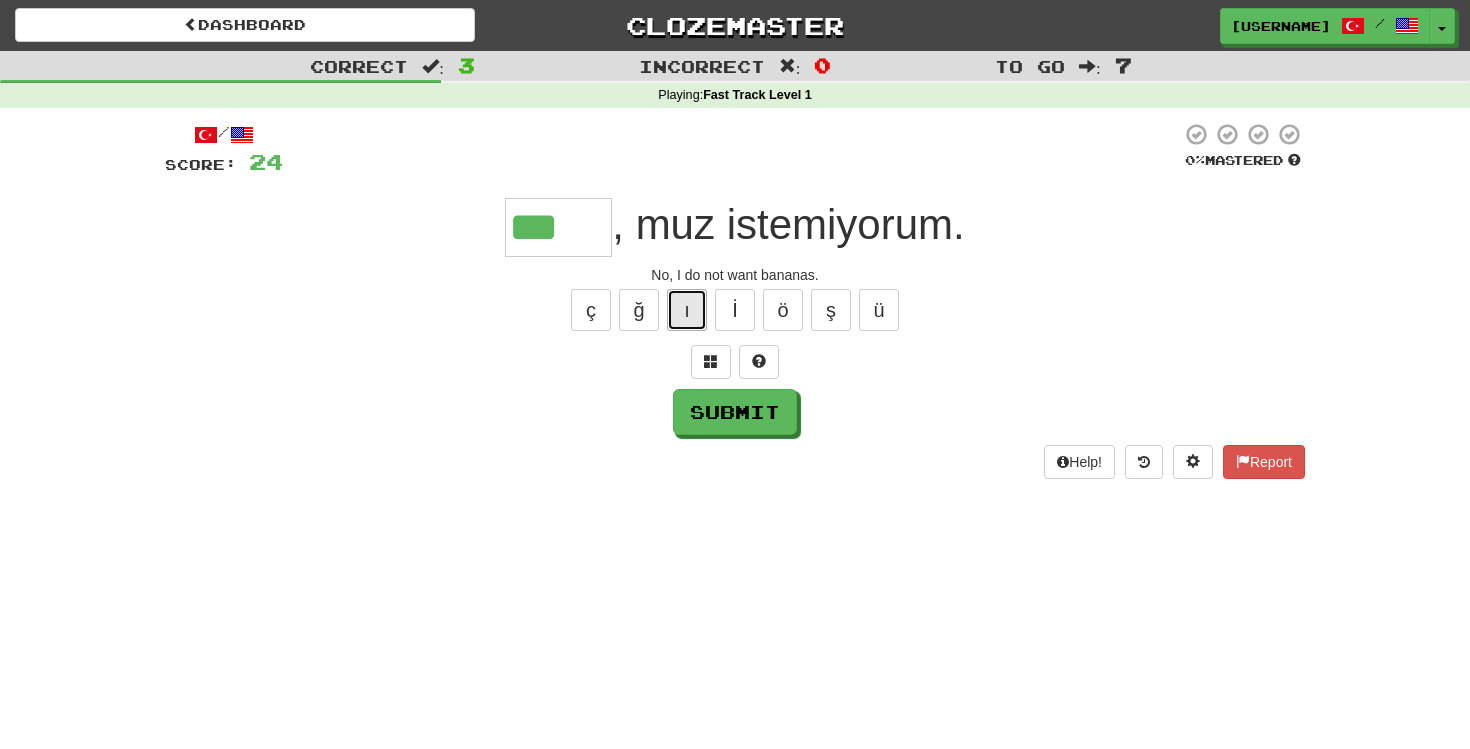 click on "ı" at bounding box center [687, 310] 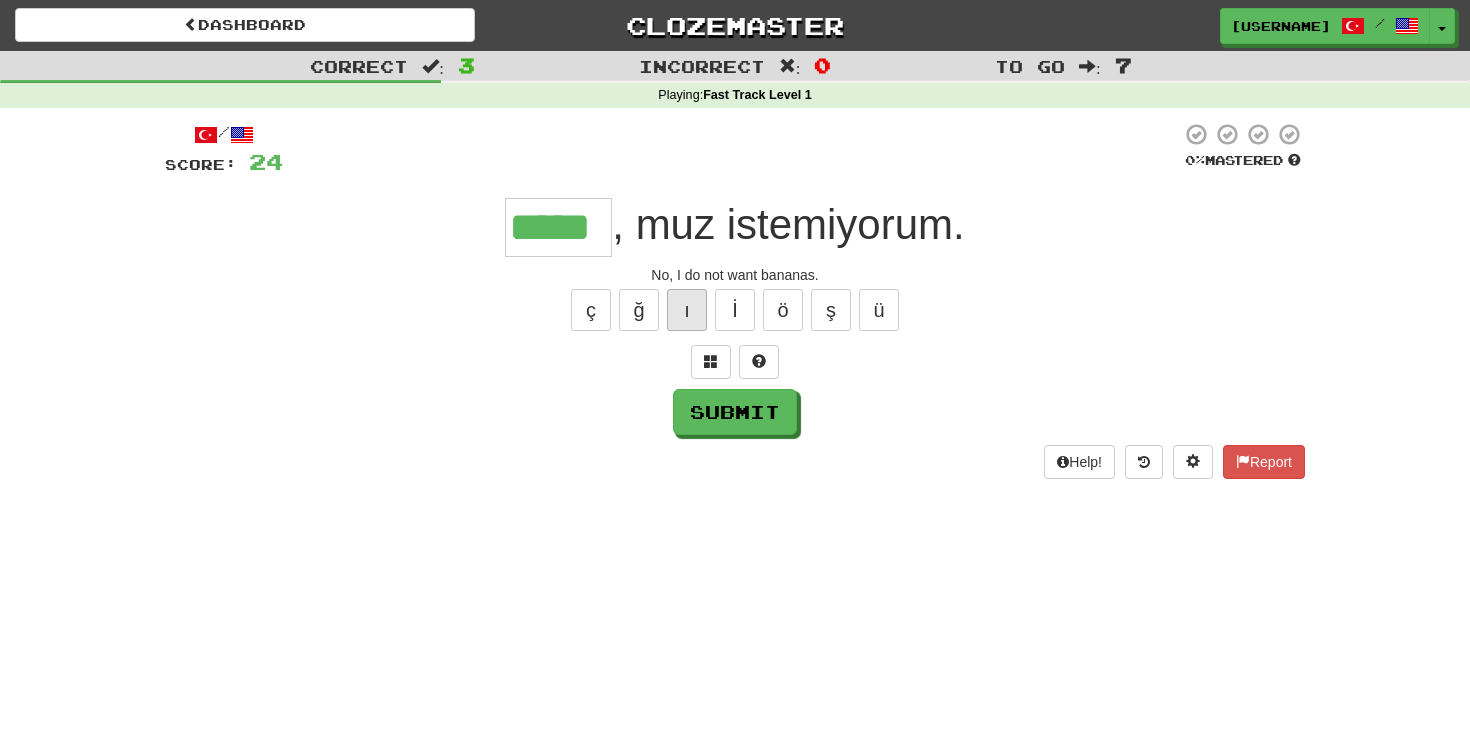 type on "*****" 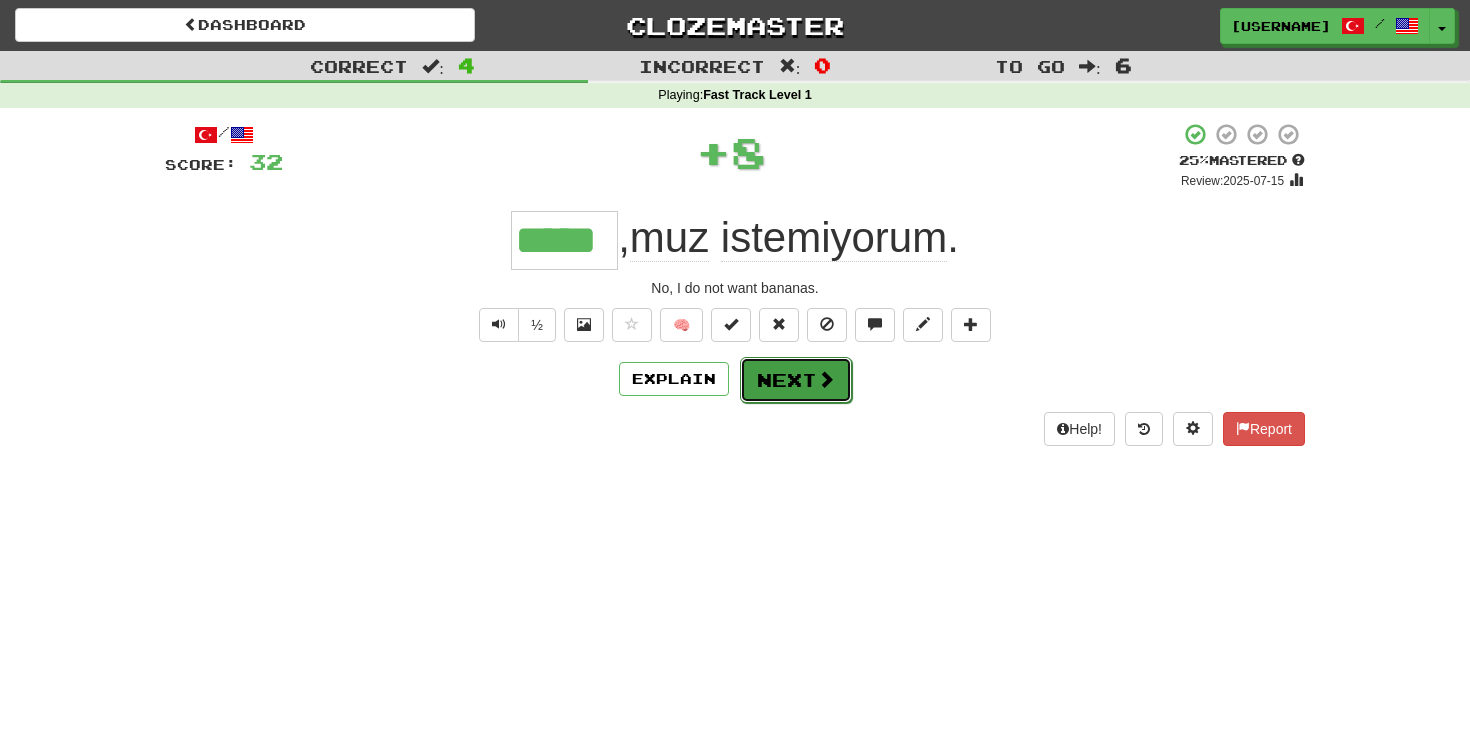 click at bounding box center (826, 379) 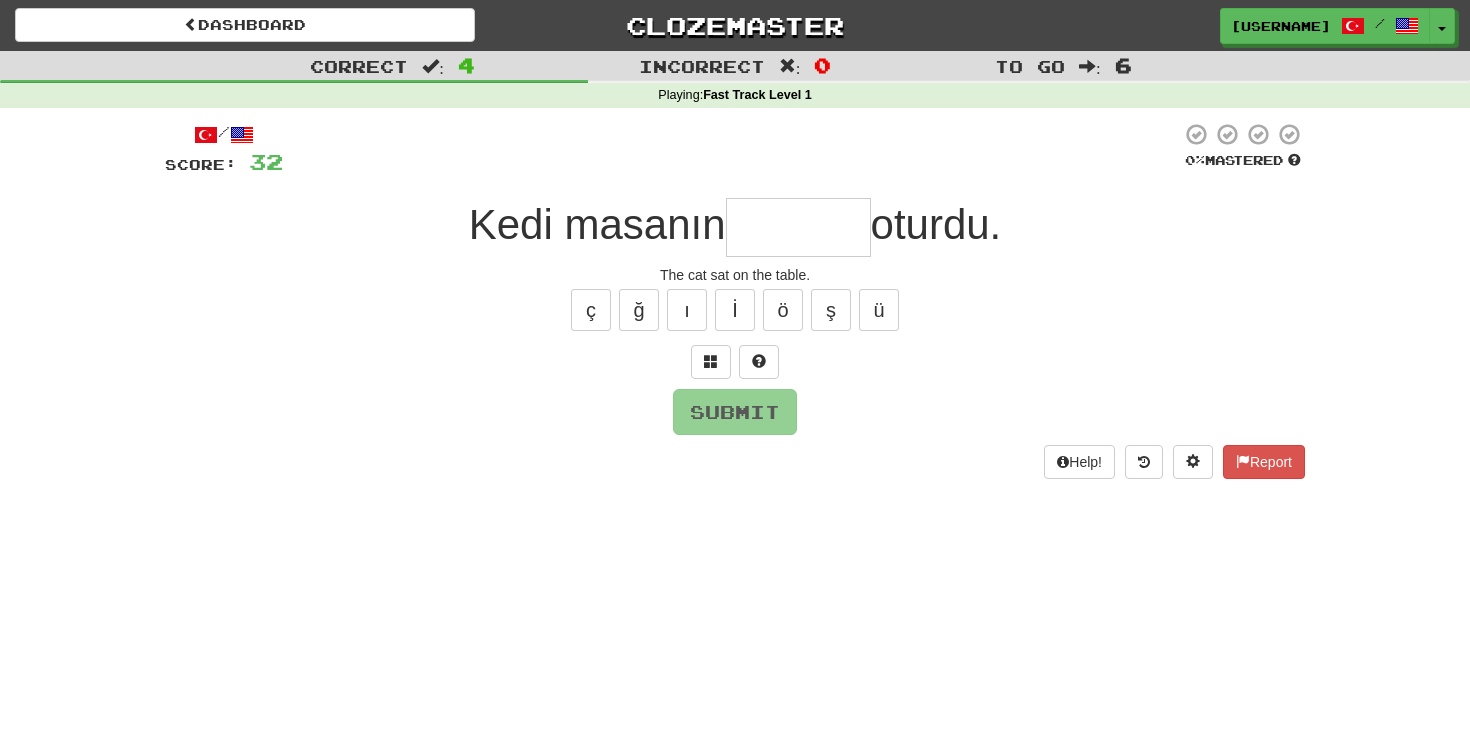 type on "*" 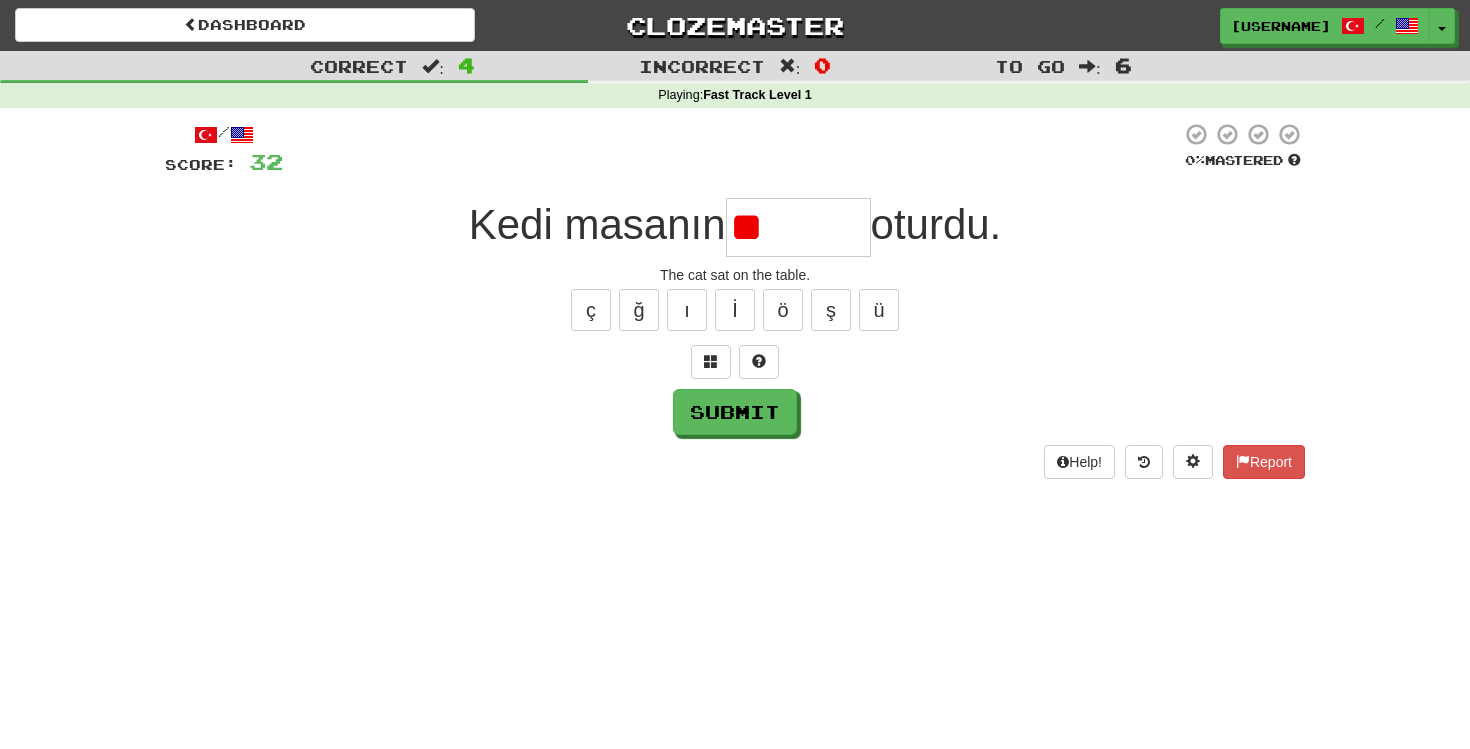 type on "*" 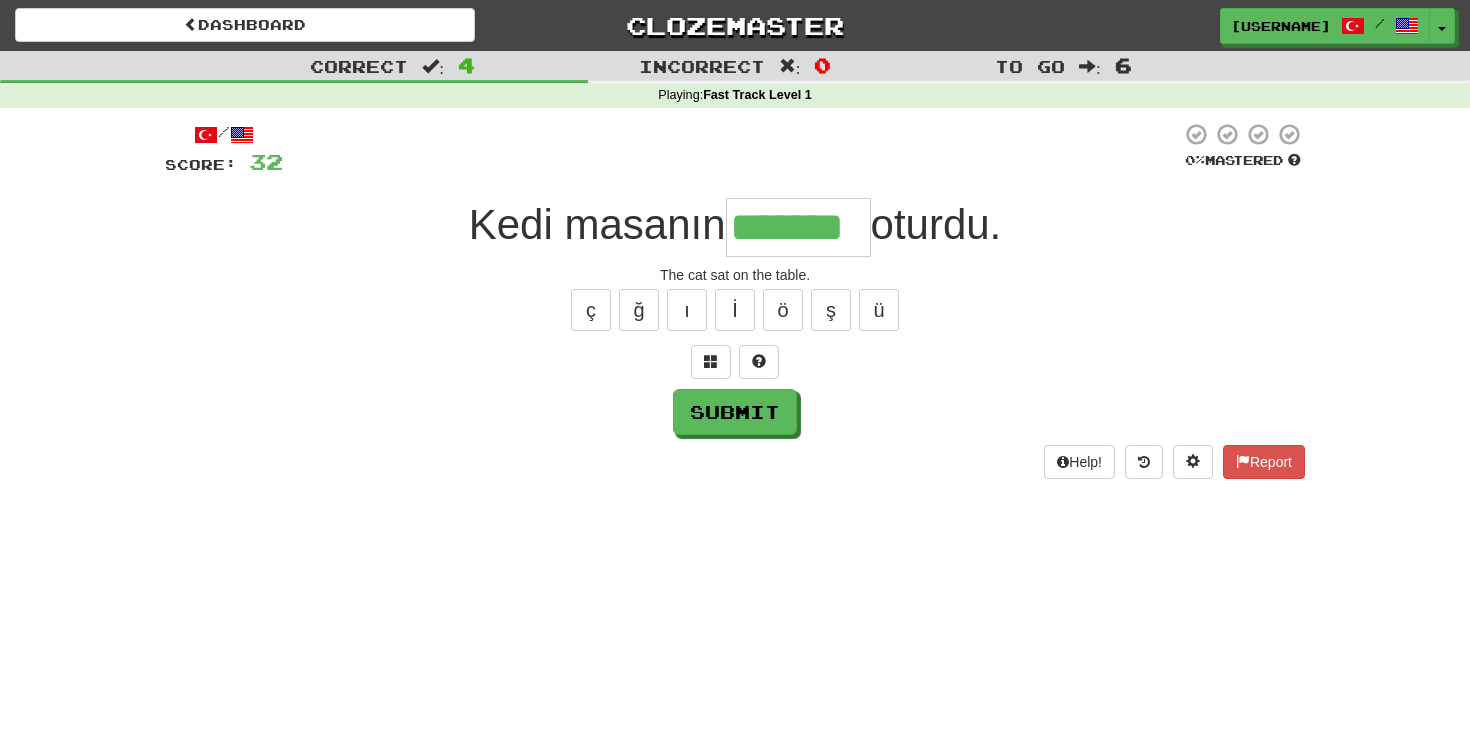 type on "*******" 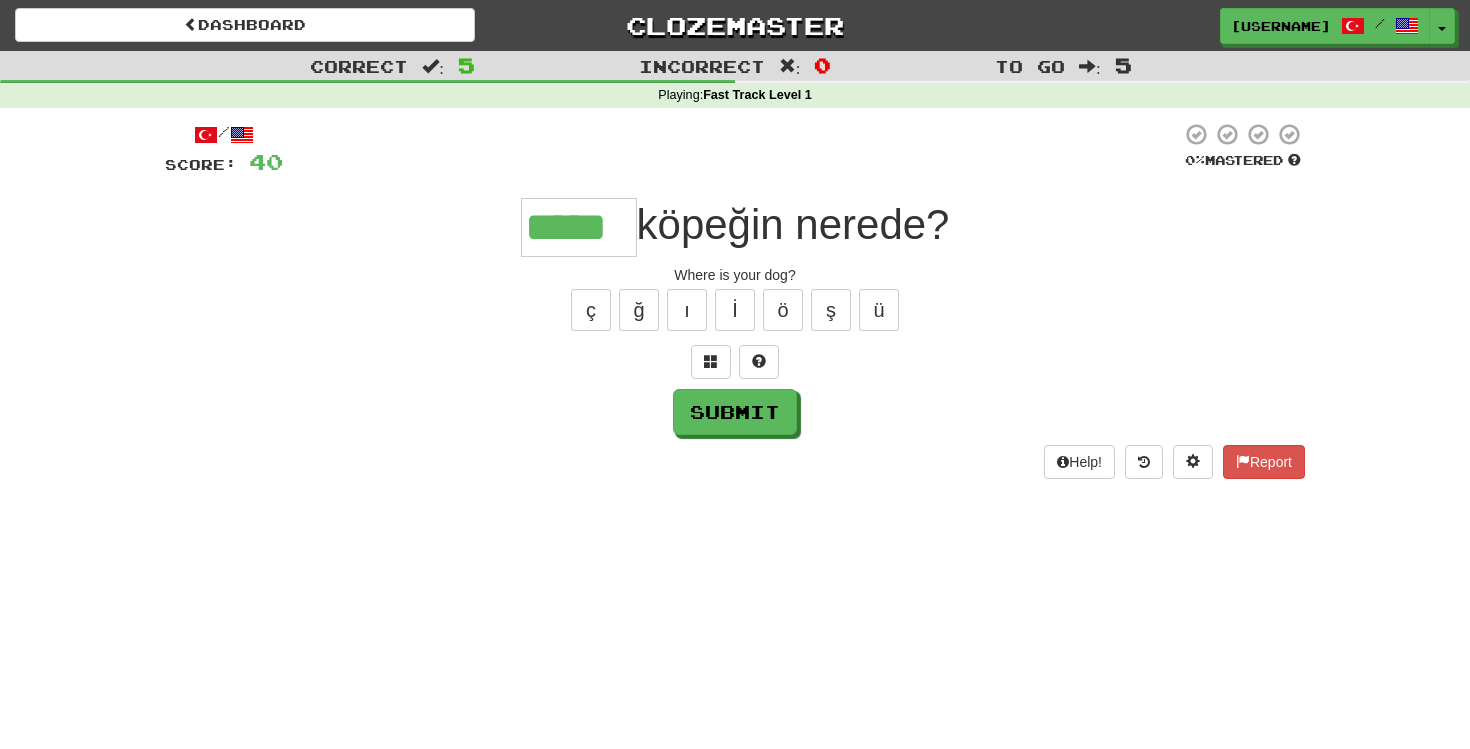 type on "*****" 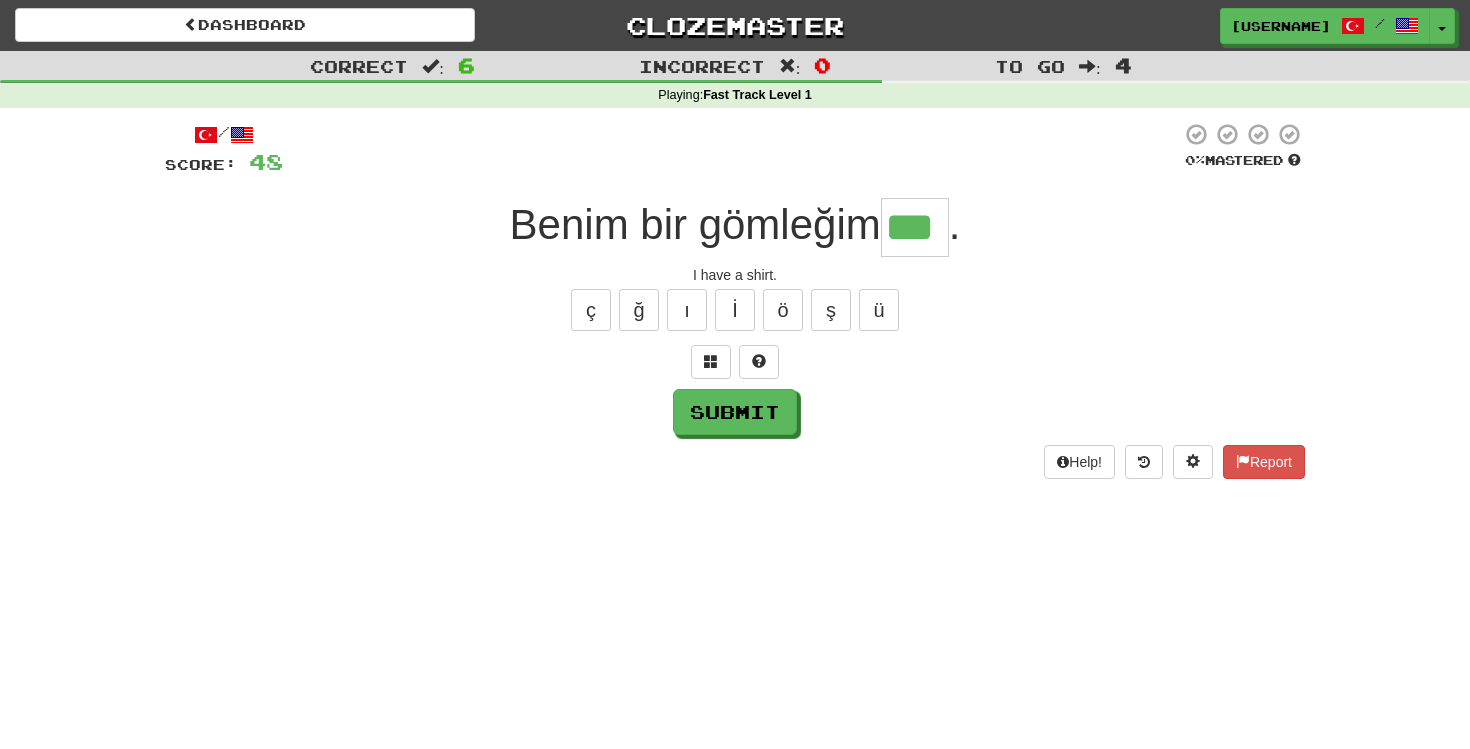type on "***" 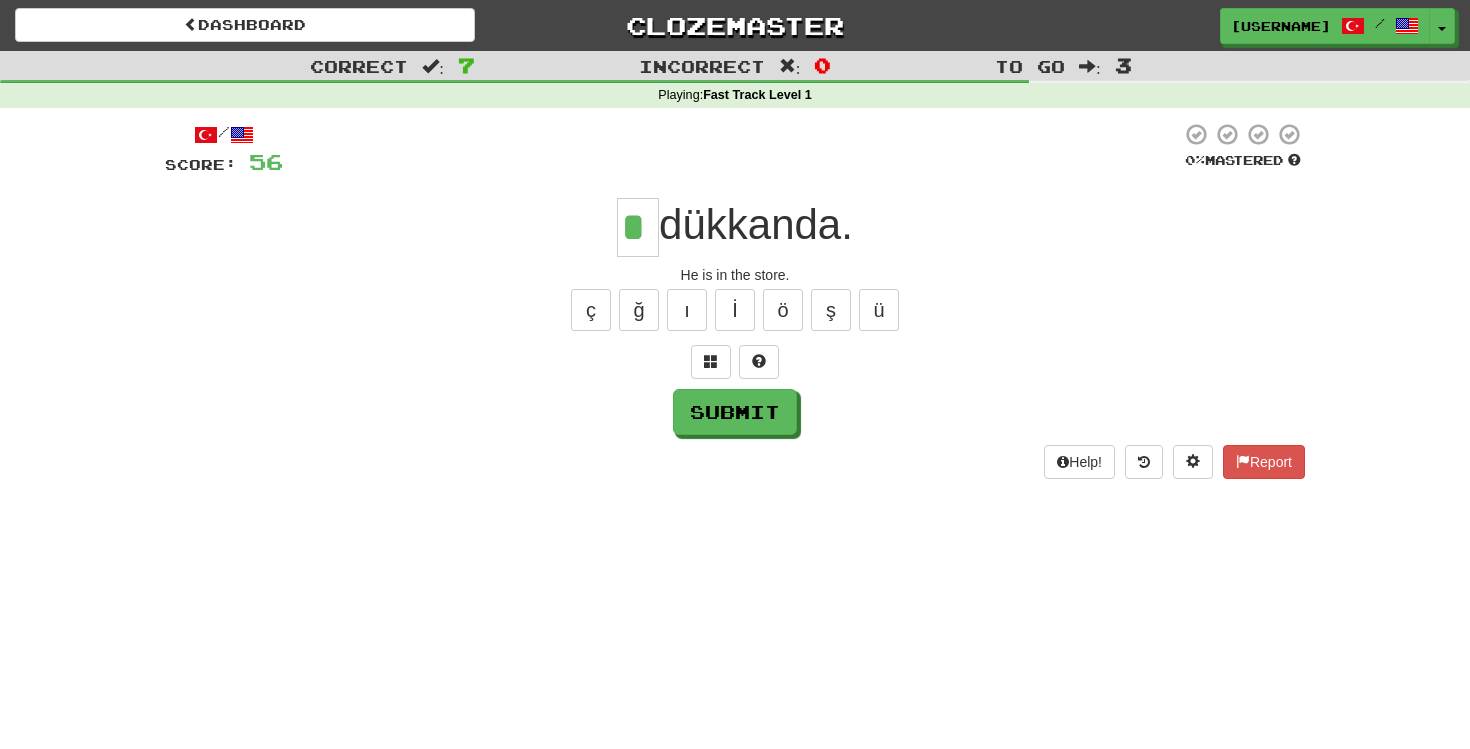 type on "*" 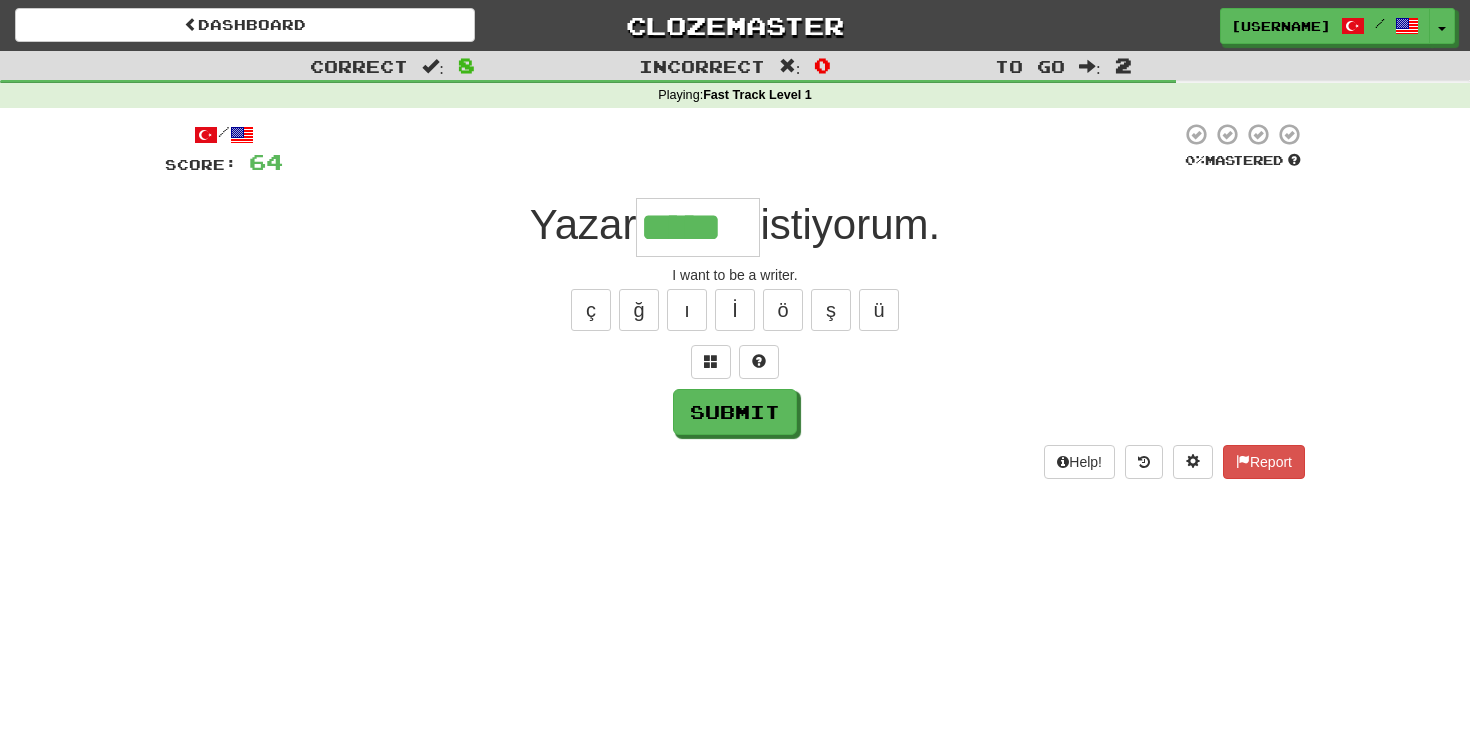 type on "*****" 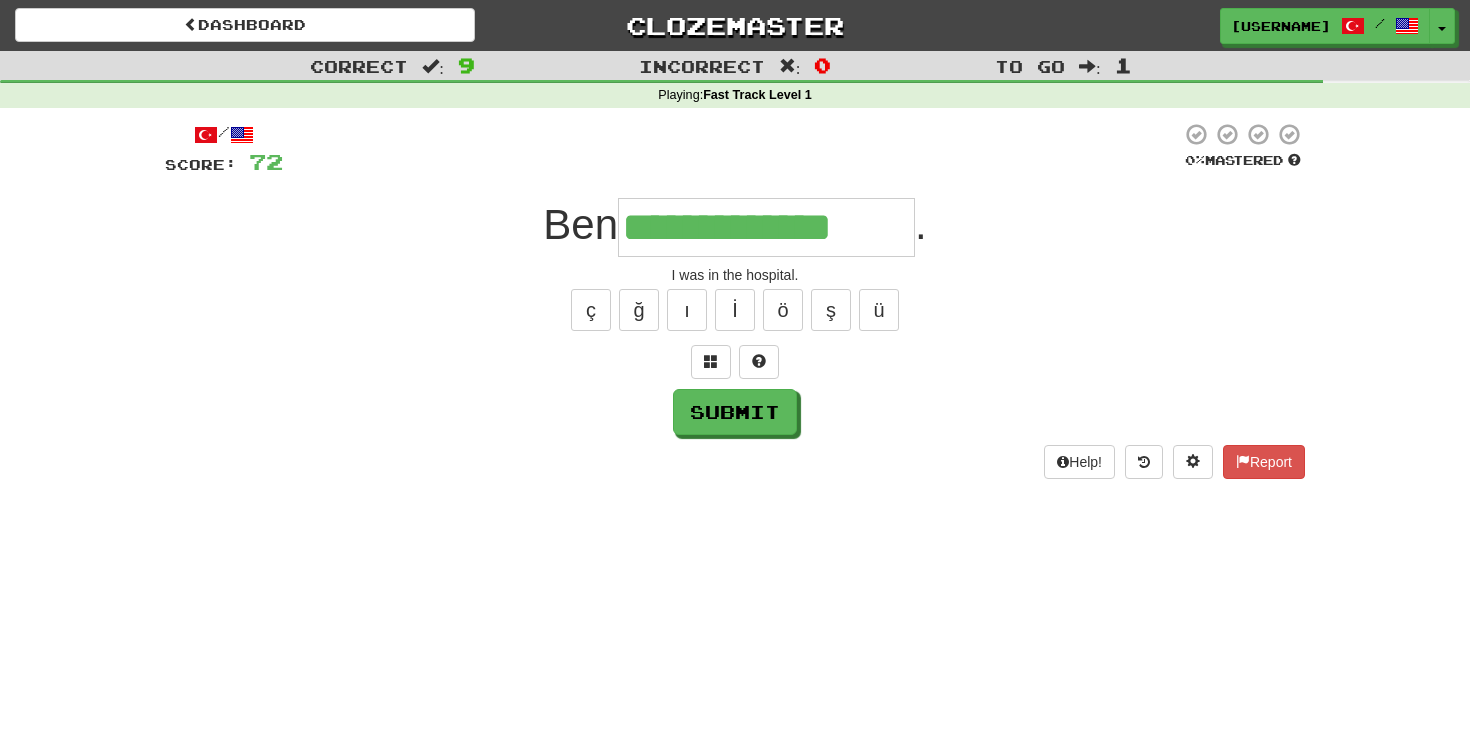 type on "**********" 